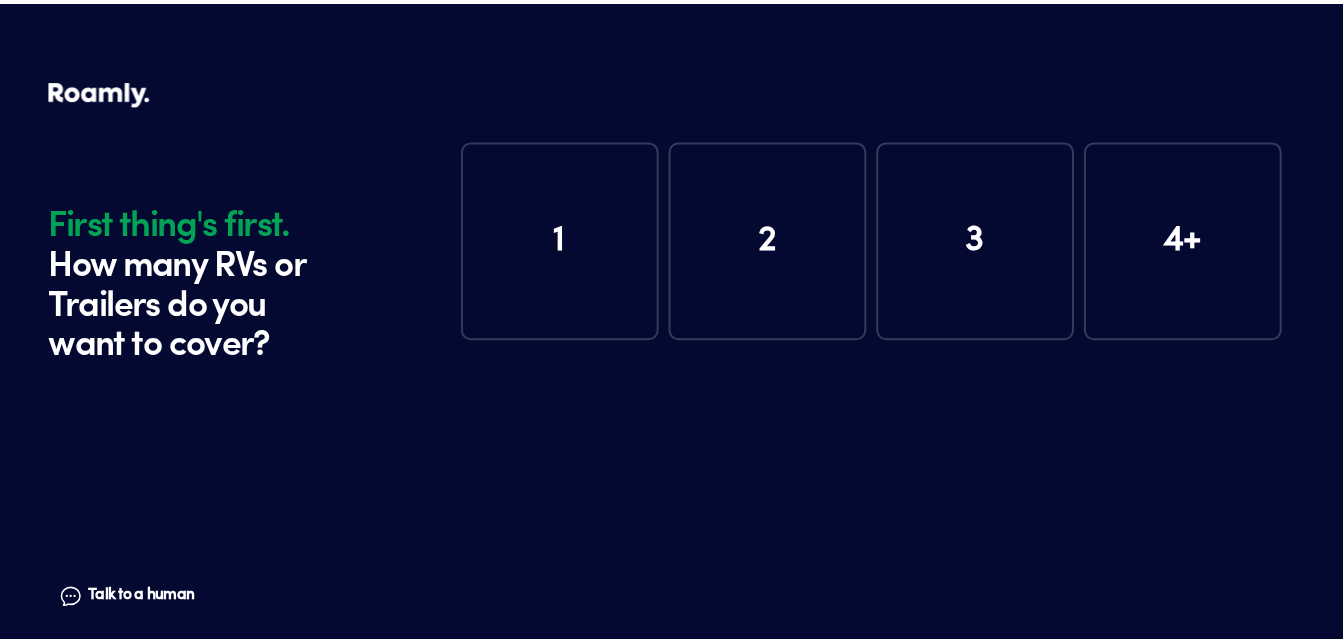 scroll, scrollTop: 0, scrollLeft: 0, axis: both 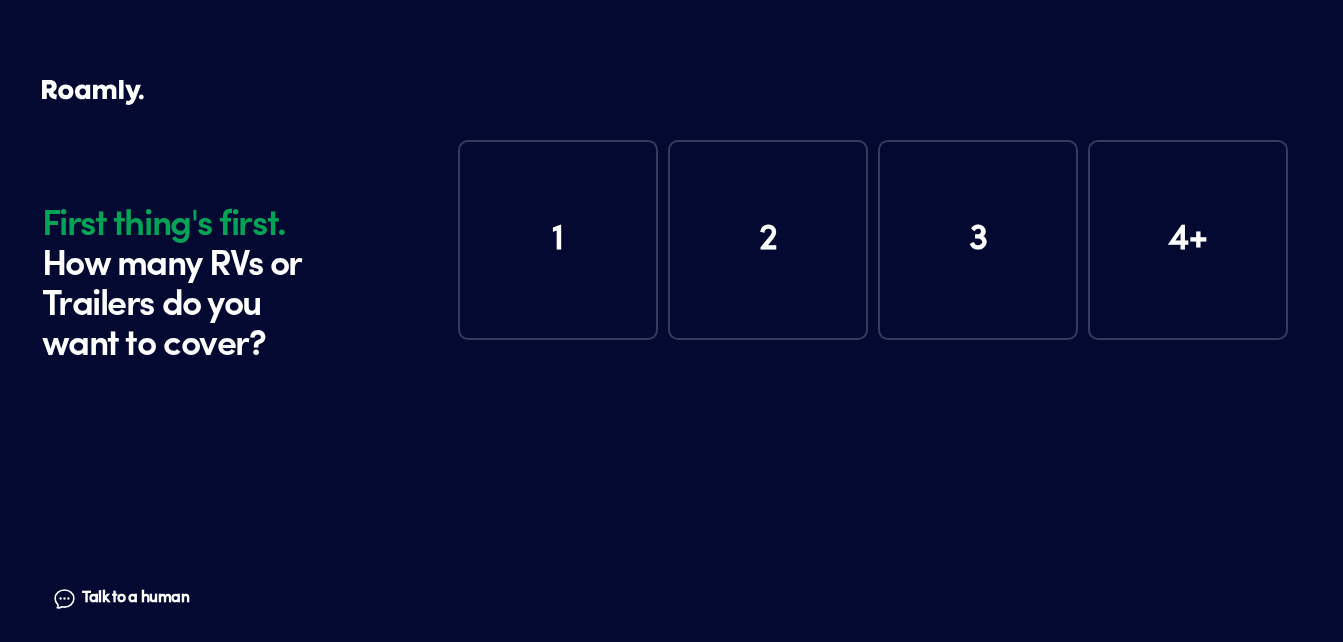 click on "1" at bounding box center (558, 240) 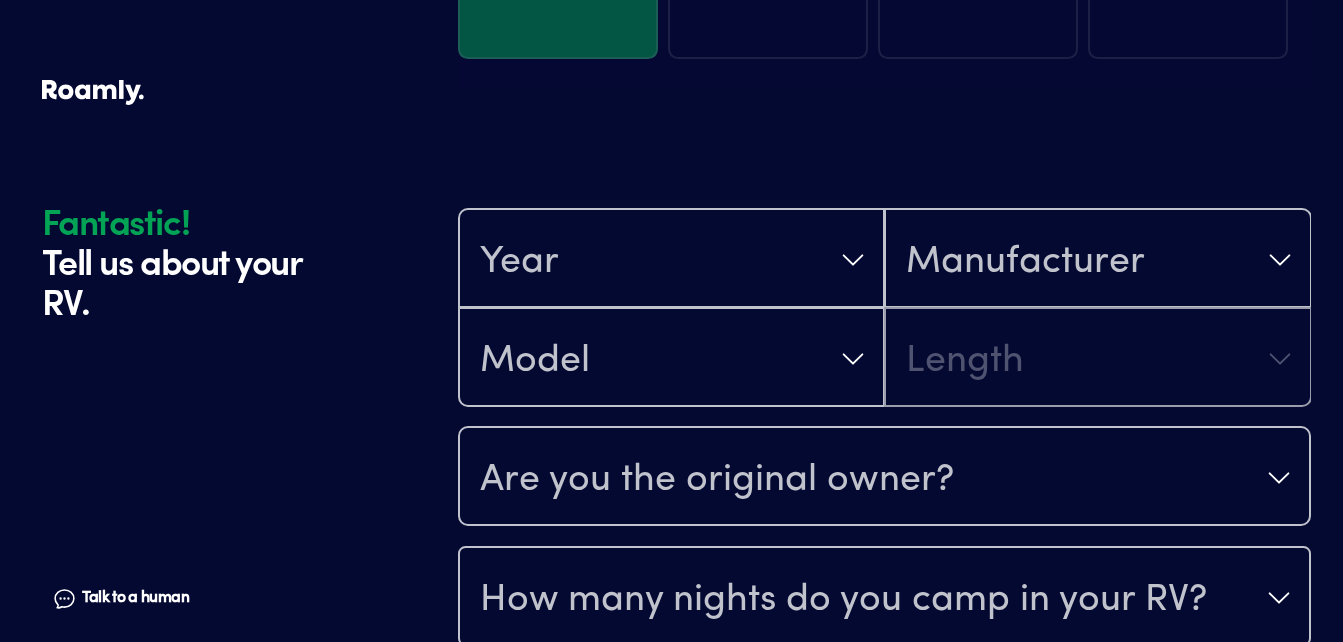 scroll, scrollTop: 390, scrollLeft: 0, axis: vertical 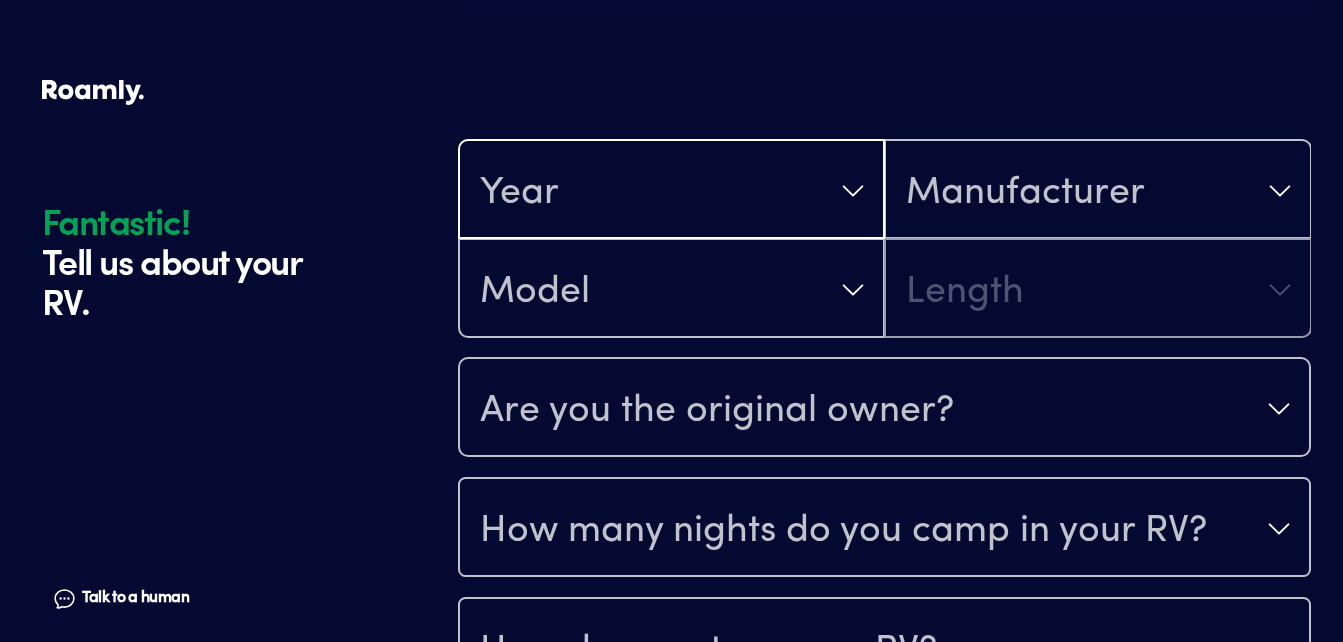 click on "Year" at bounding box center (671, 191) 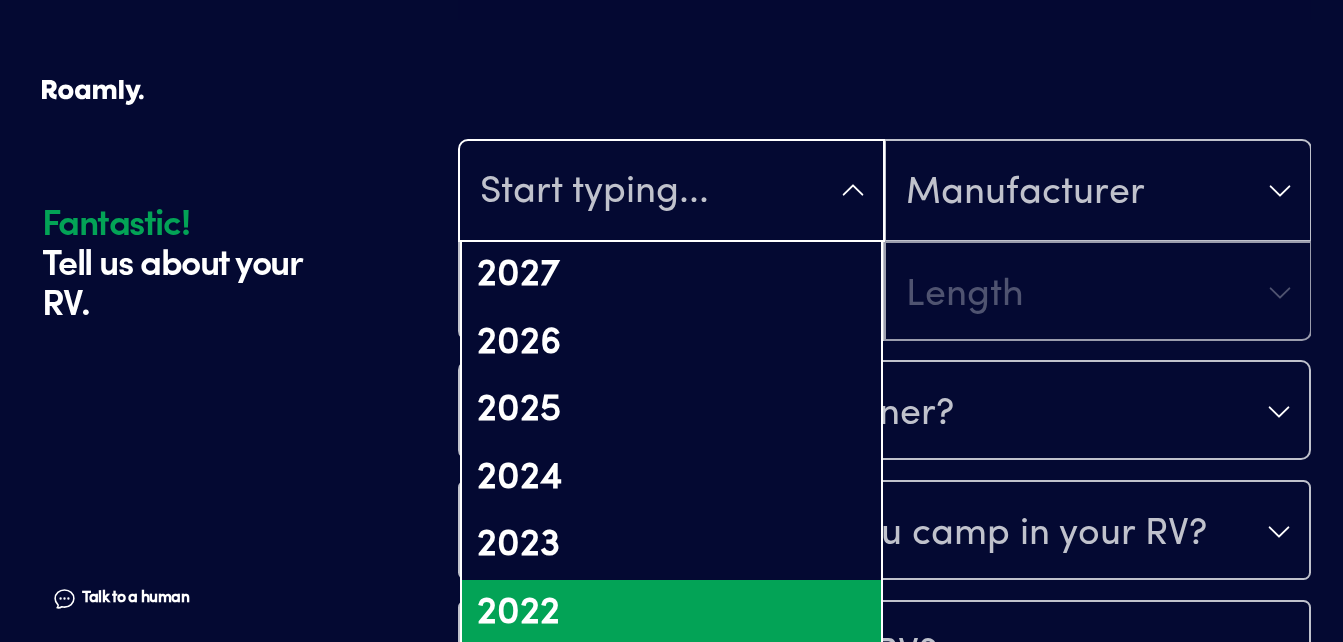 scroll, scrollTop: 395, scrollLeft: 0, axis: vertical 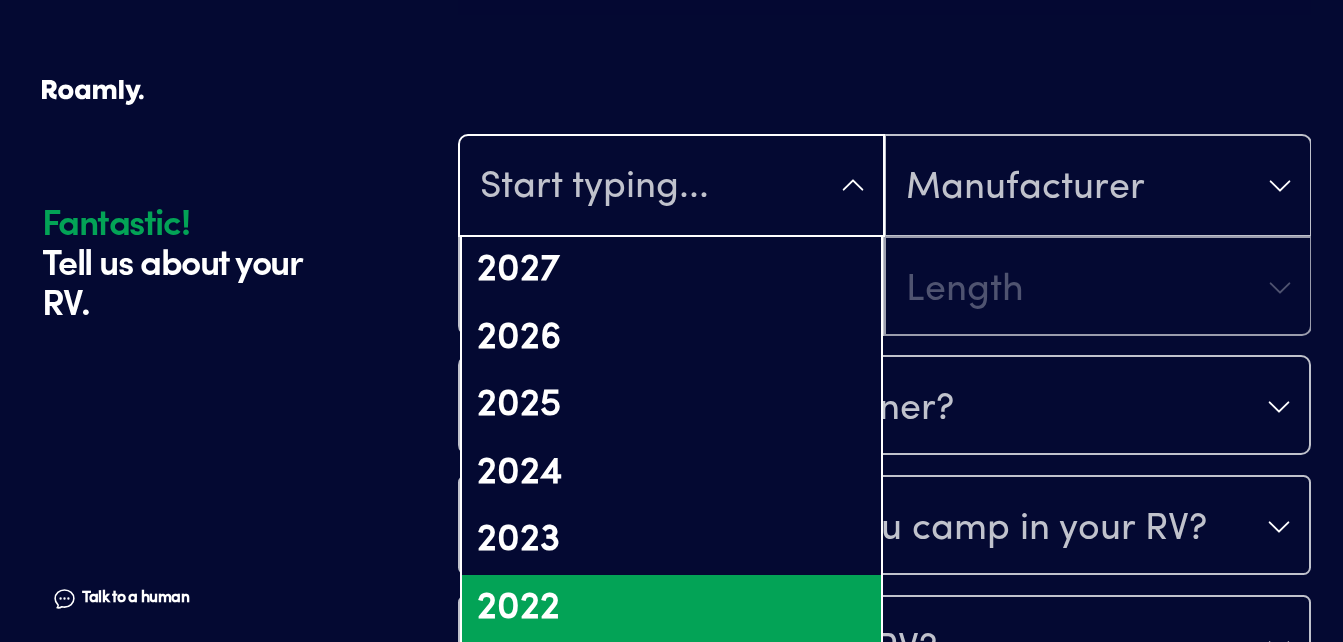 click on "2022" at bounding box center (671, 609) 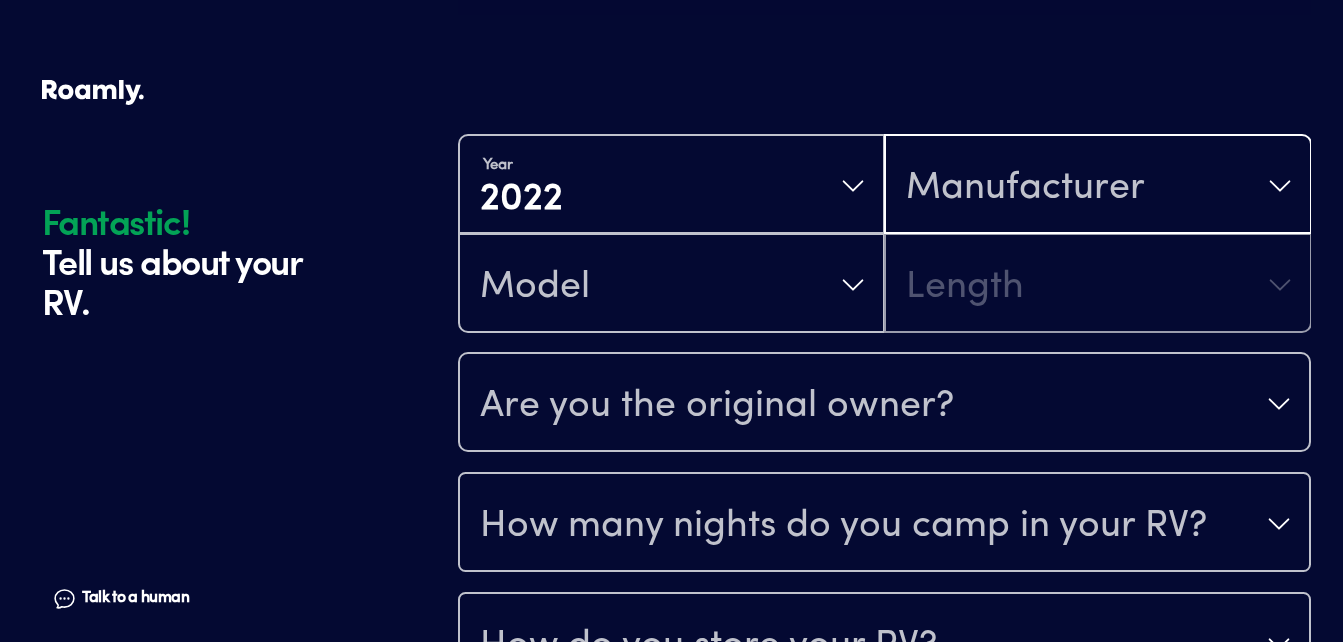 click on "Manufacturer" at bounding box center (1025, 188) 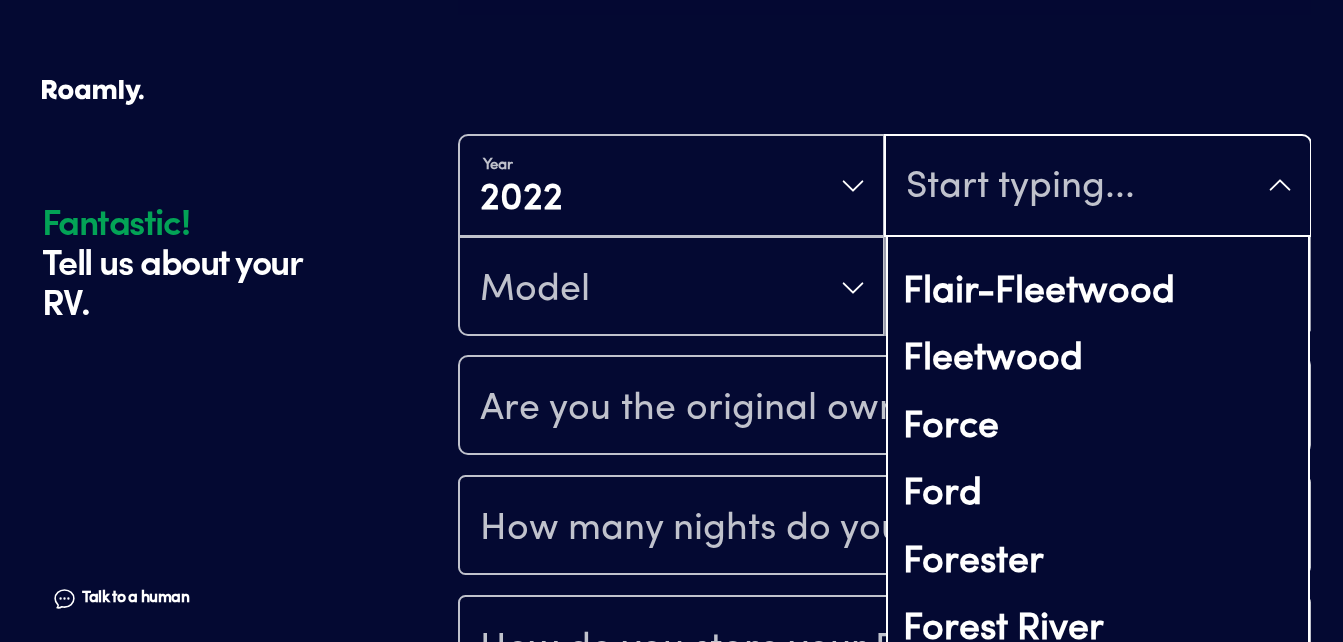 scroll, scrollTop: 5642, scrollLeft: 0, axis: vertical 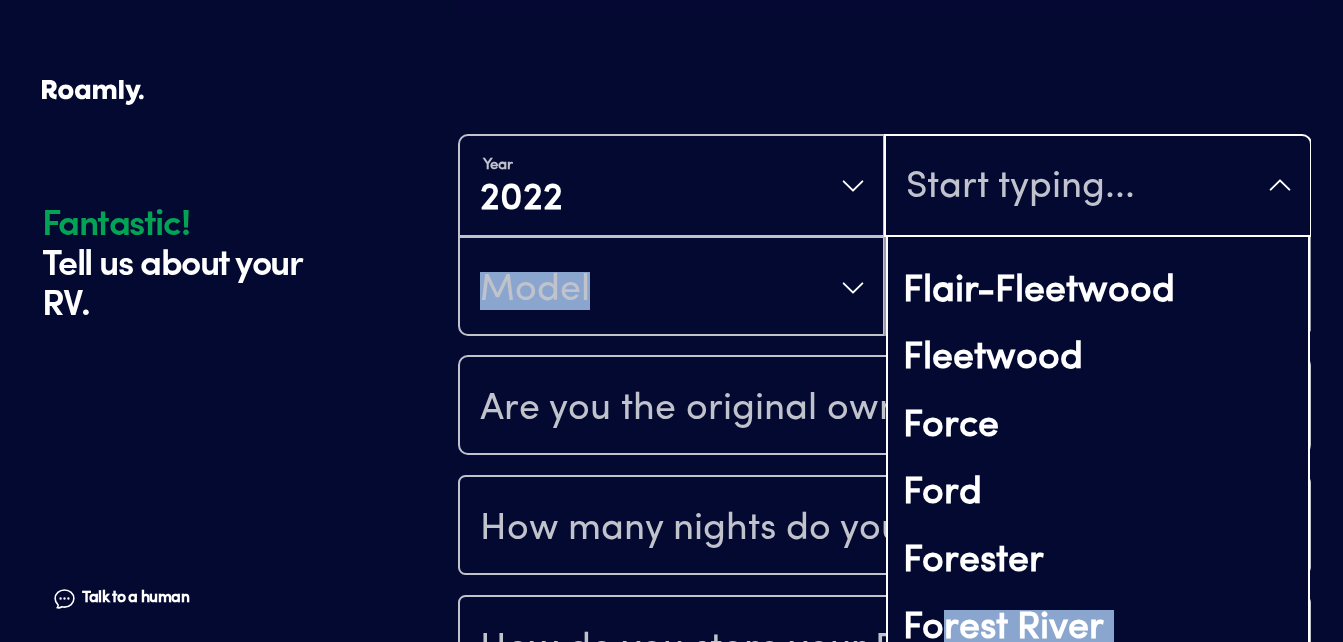 drag, startPoint x: 948, startPoint y: 517, endPoint x: 756, endPoint y: 320, distance: 275.08725 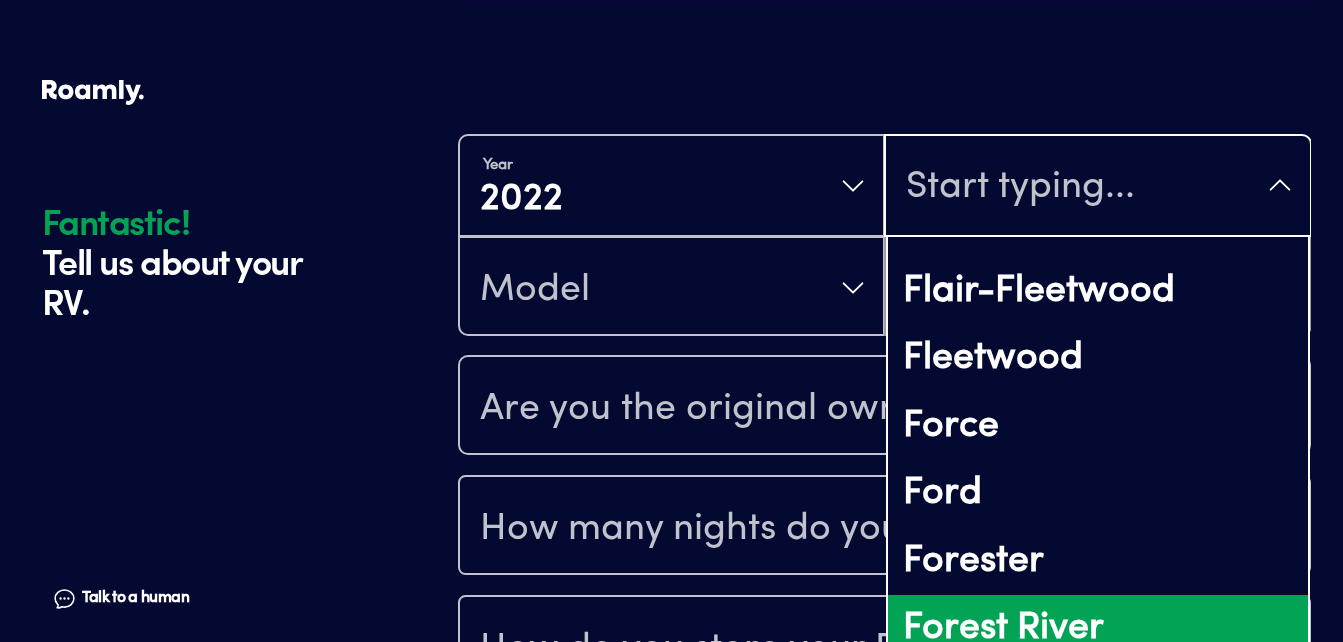 click on "Forest River" at bounding box center (1097, 629) 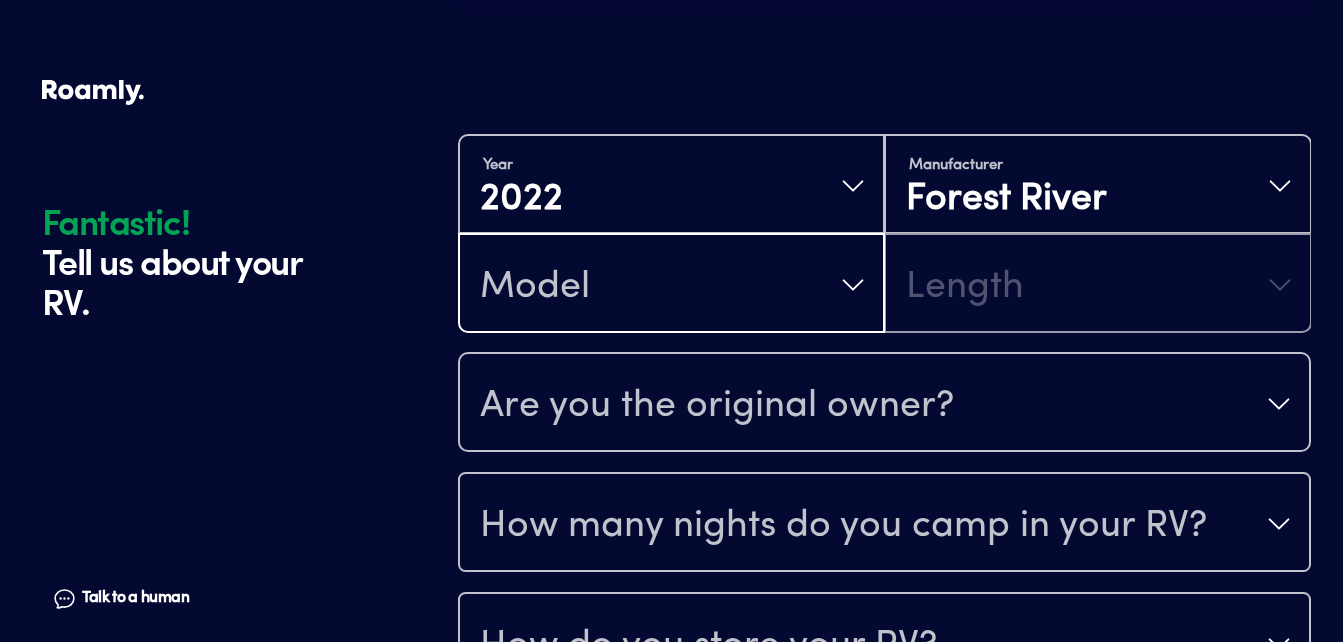 click on "Model" at bounding box center (671, 285) 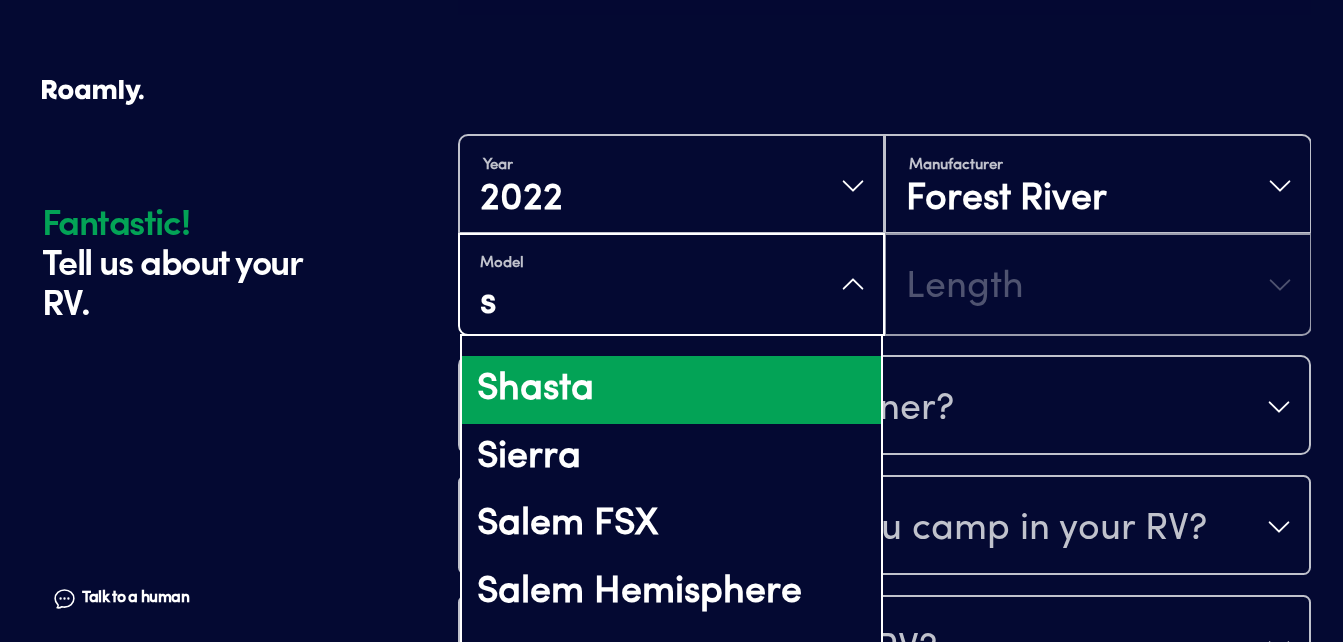 scroll, scrollTop: 0, scrollLeft: 0, axis: both 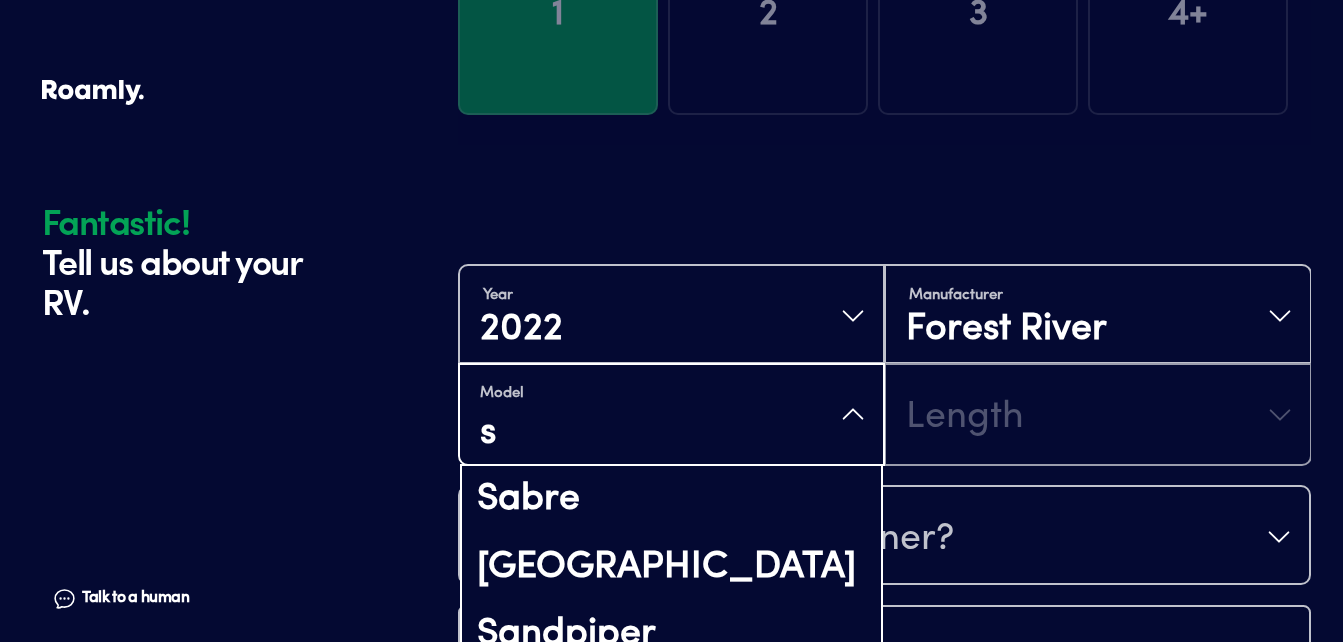 type on "s" 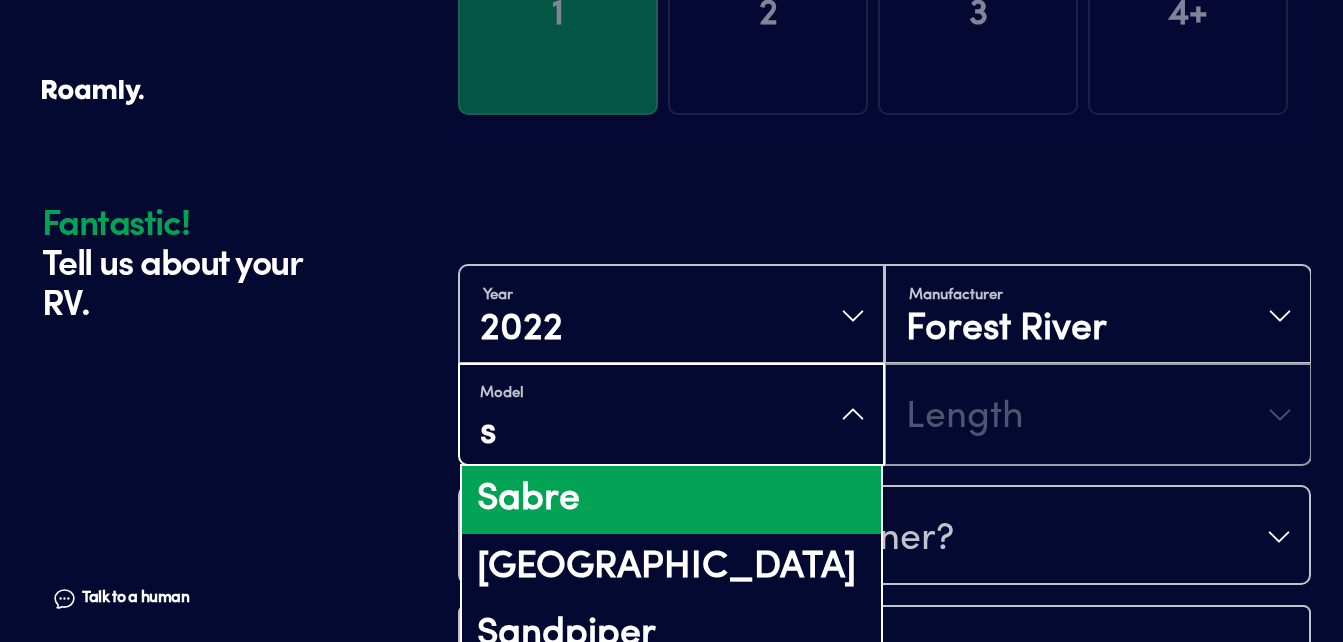 click on "Sabre" at bounding box center [671, 500] 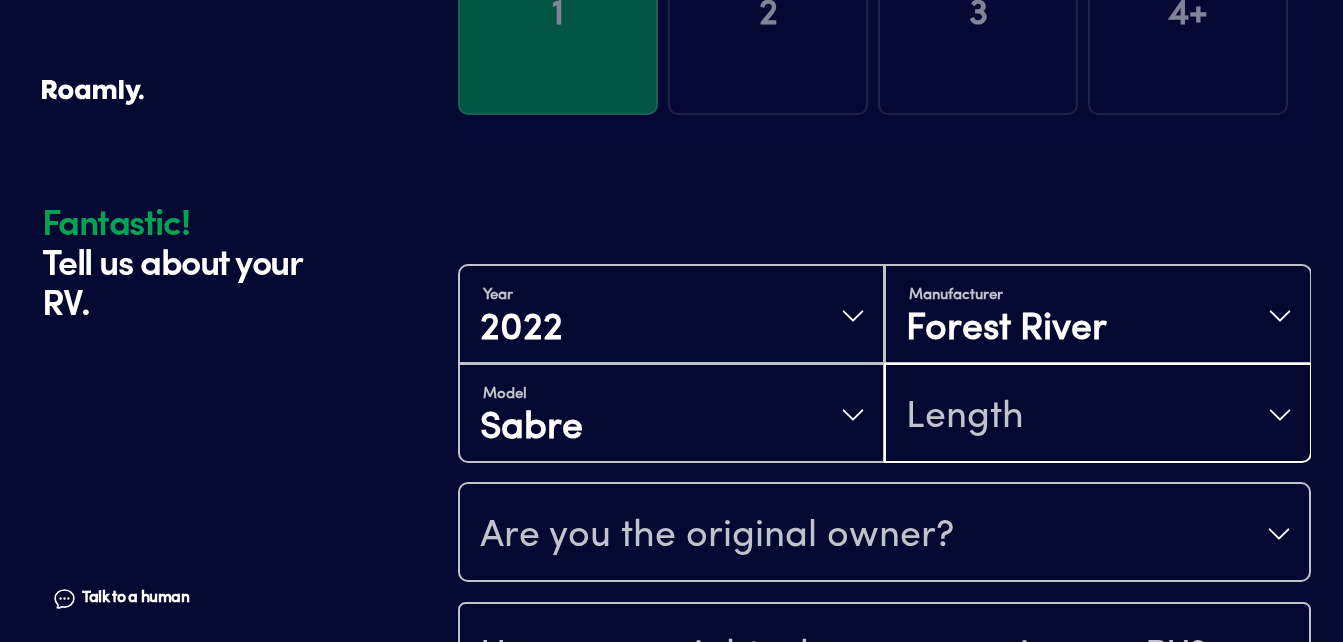 click on "Length" at bounding box center (965, 417) 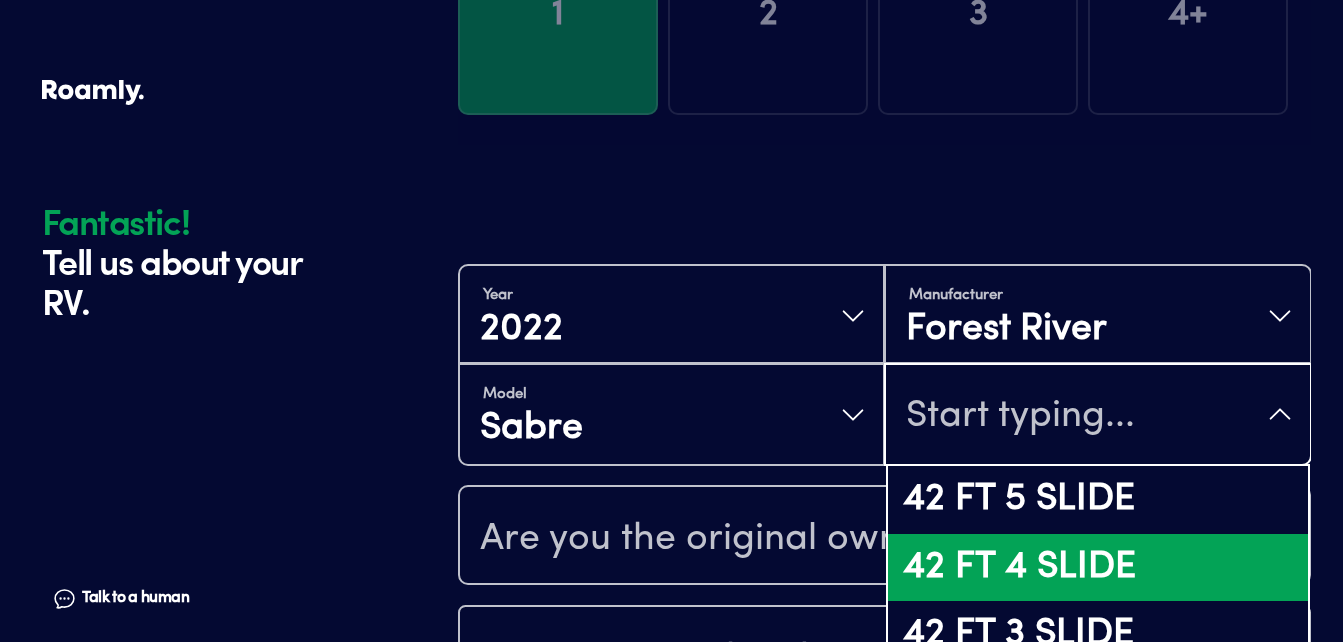 click on "42 FT 4 SLIDE" at bounding box center [1097, 568] 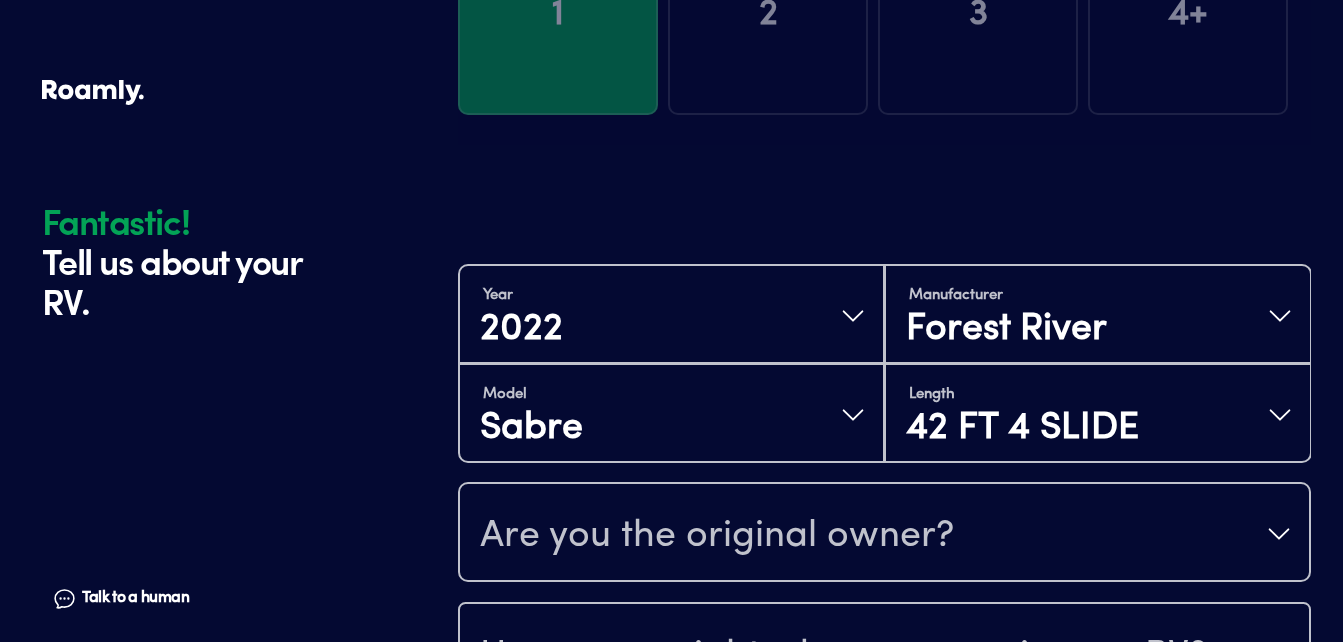 scroll, scrollTop: 363, scrollLeft: 0, axis: vertical 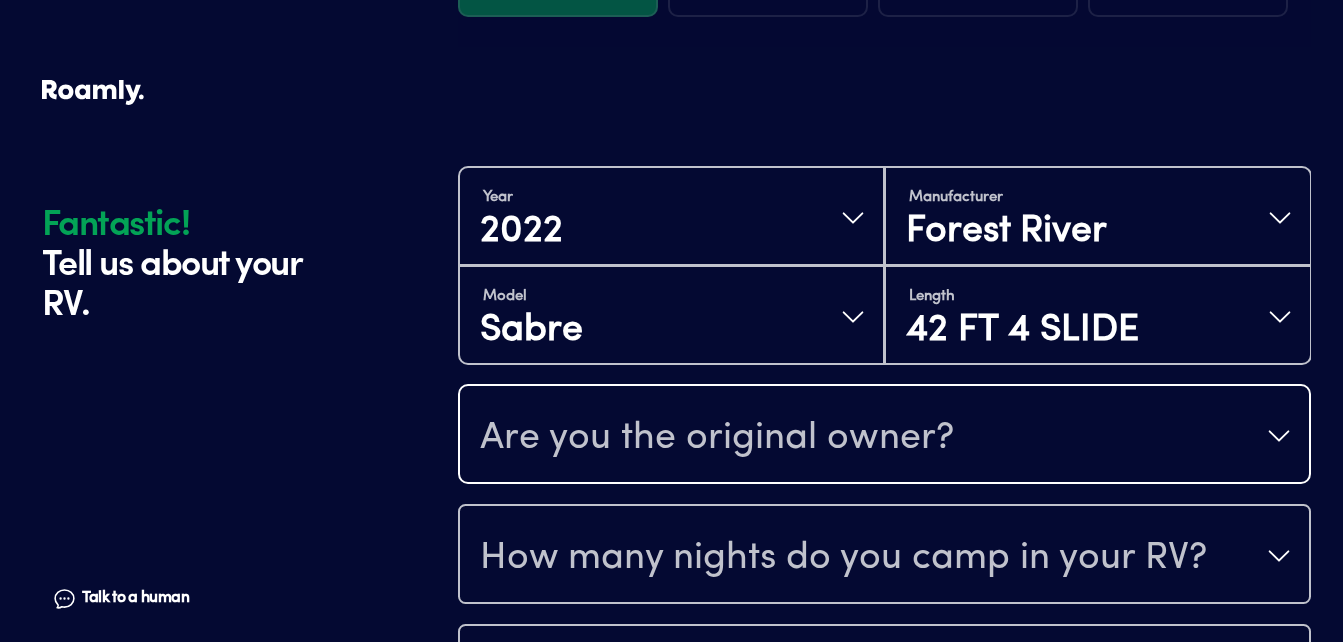 click on "Are you the original owner?" at bounding box center (717, 438) 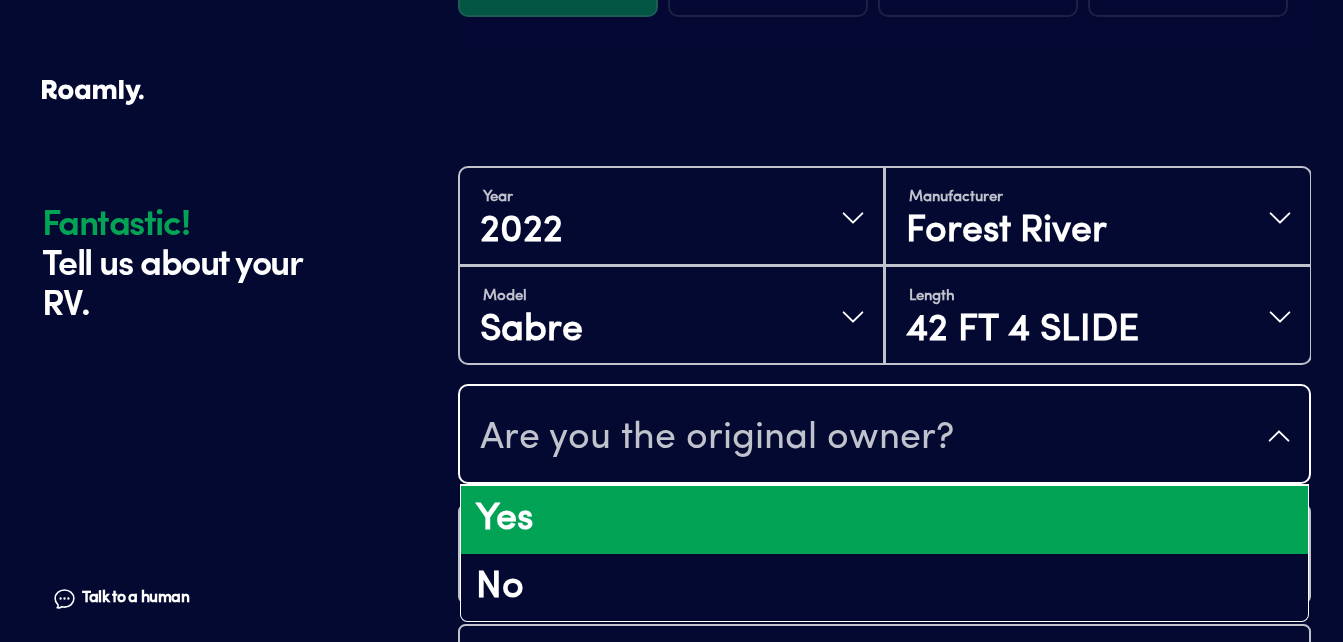 click on "Yes" at bounding box center [884, 520] 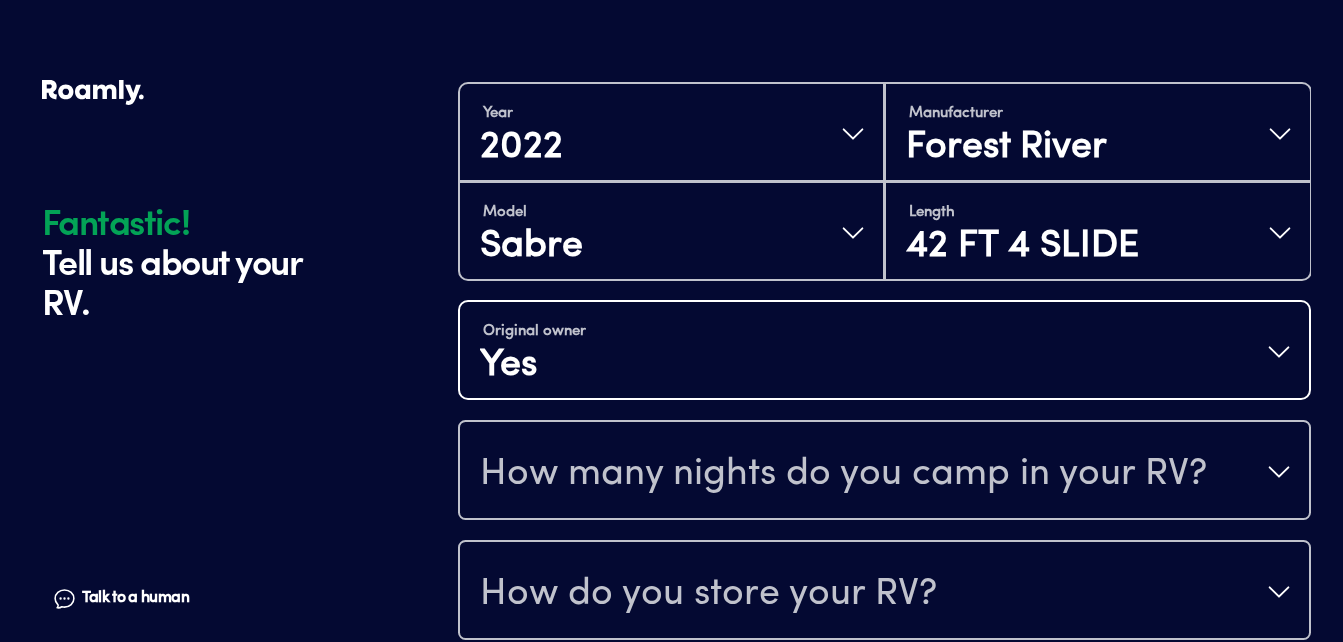 scroll, scrollTop: 448, scrollLeft: 0, axis: vertical 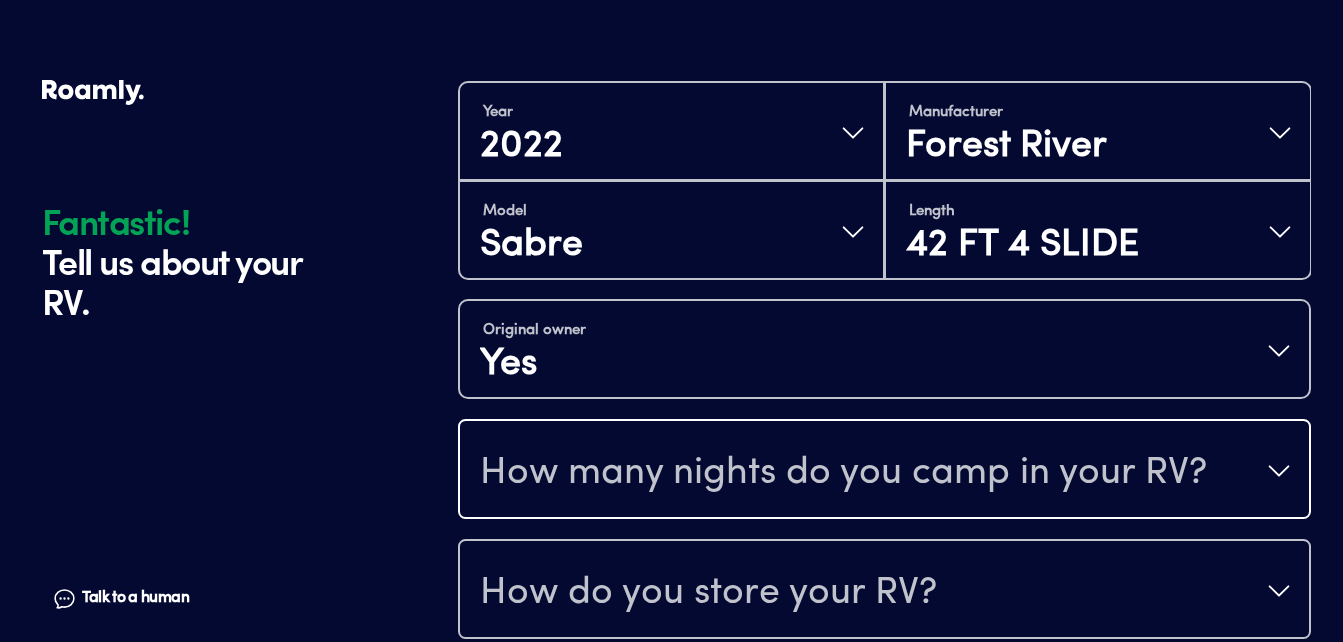 click on "How many nights do you camp in your RV?" at bounding box center [843, 473] 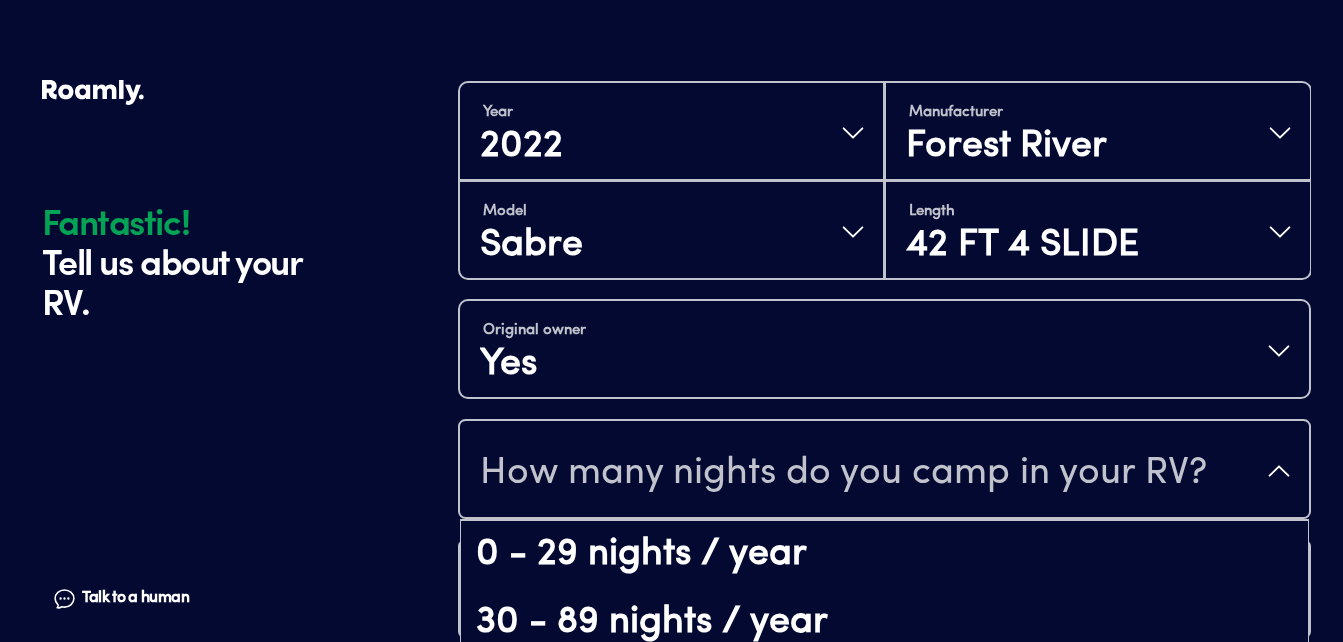 scroll, scrollTop: 41, scrollLeft: 0, axis: vertical 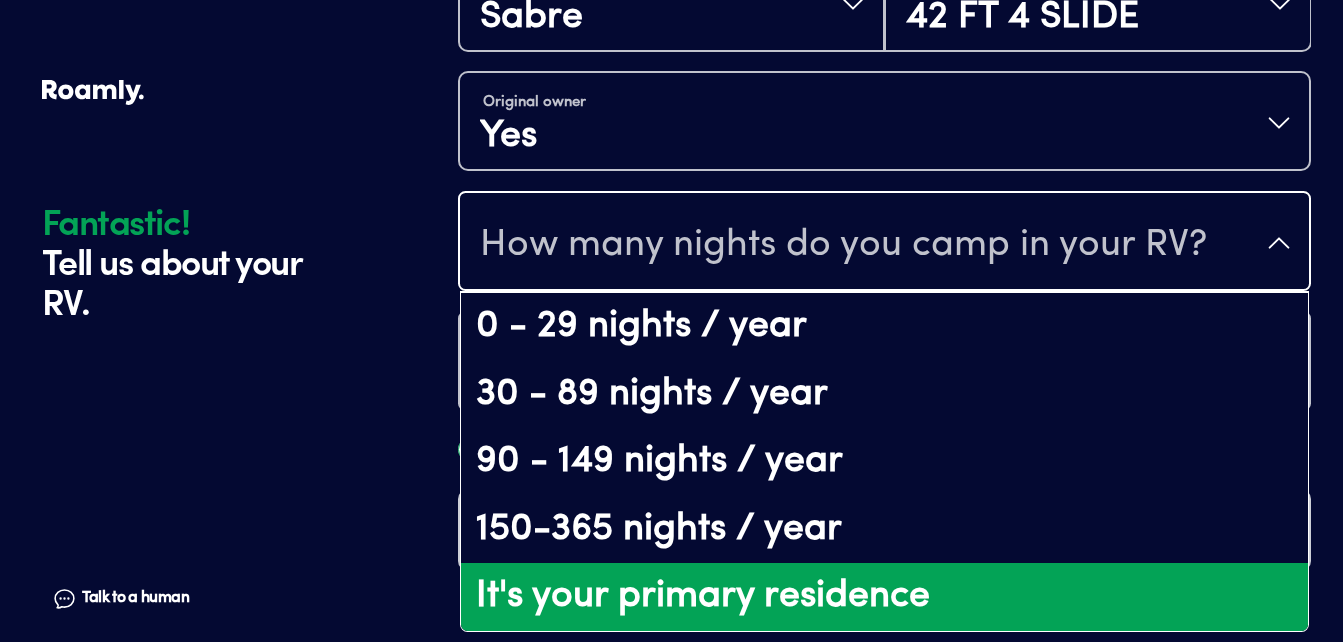 click on "It's your primary residence" at bounding box center (884, 597) 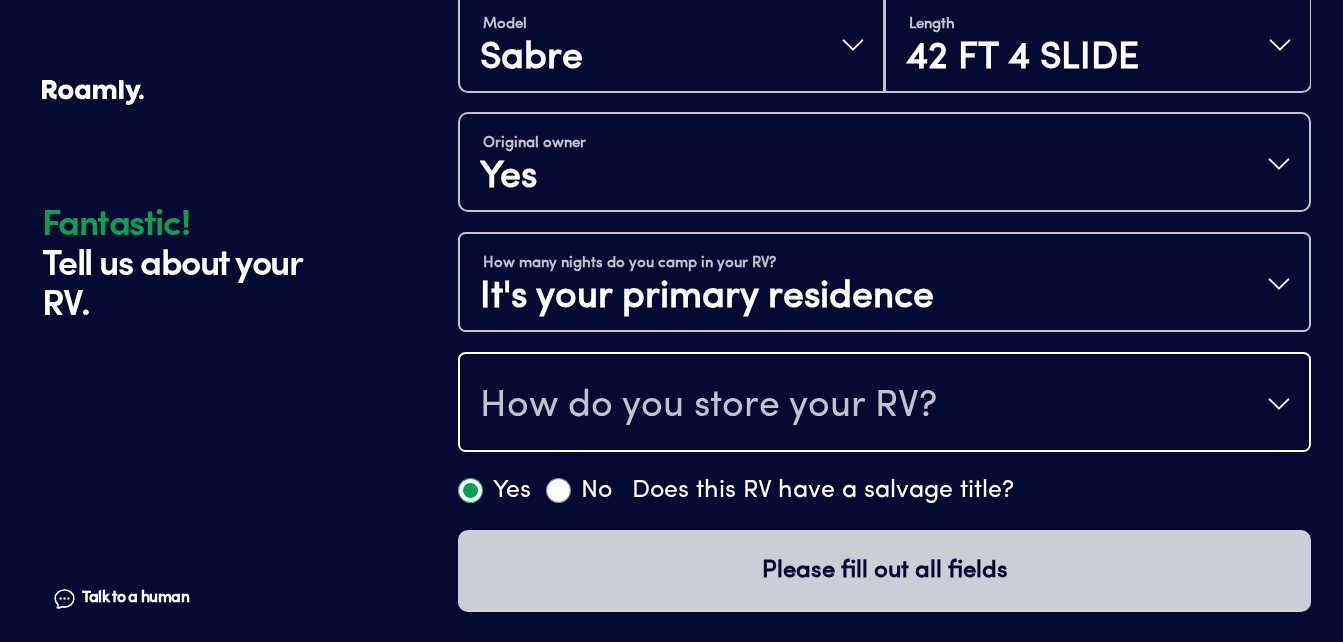 click on "How do you store your RV?" at bounding box center [884, 404] 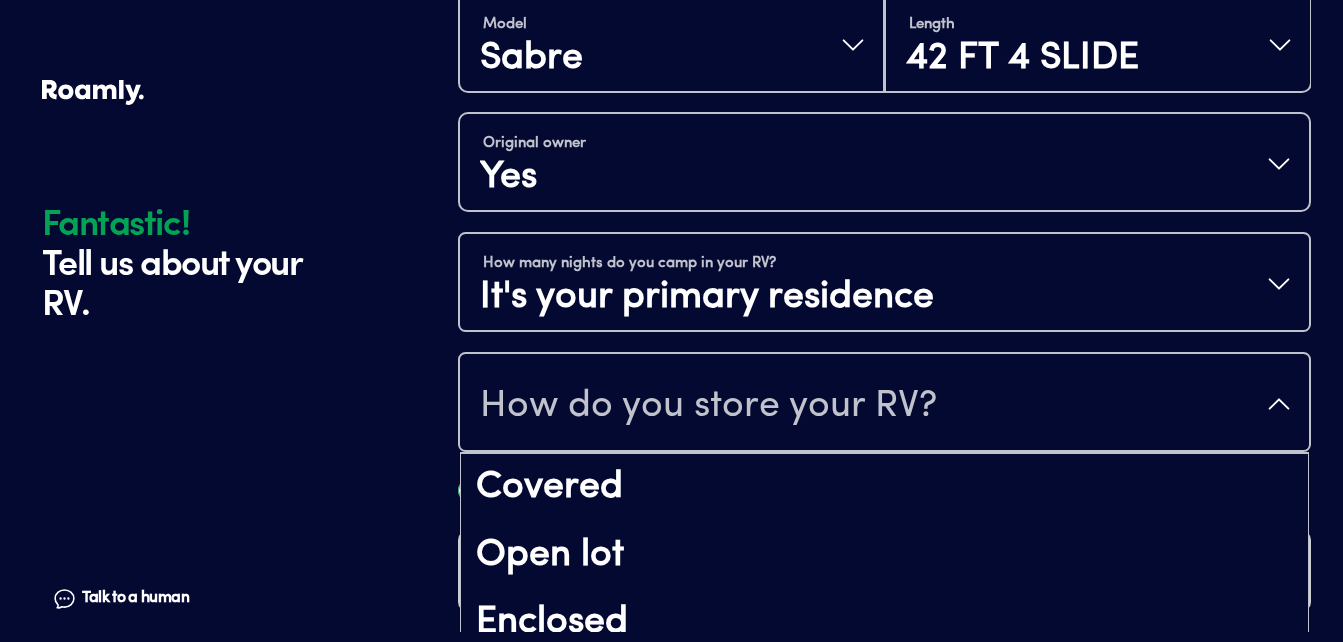 scroll, scrollTop: 26, scrollLeft: 0, axis: vertical 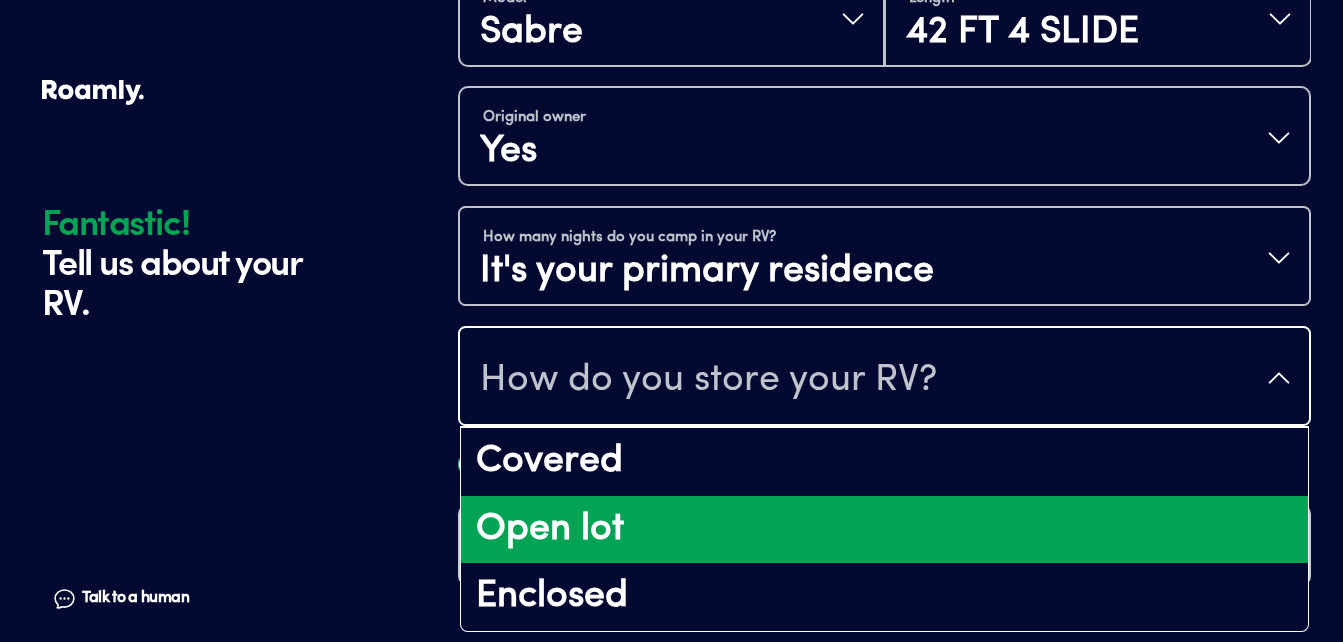 click on "Open lot" at bounding box center [884, 530] 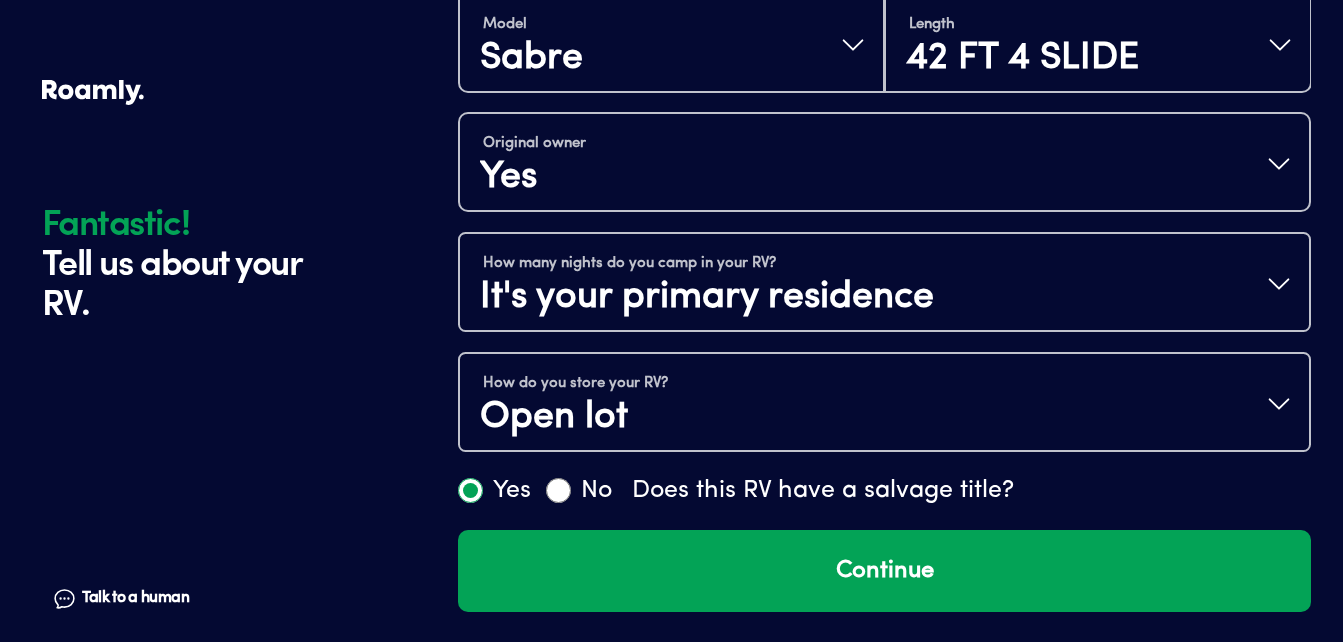 click on "Continue" at bounding box center [884, 571] 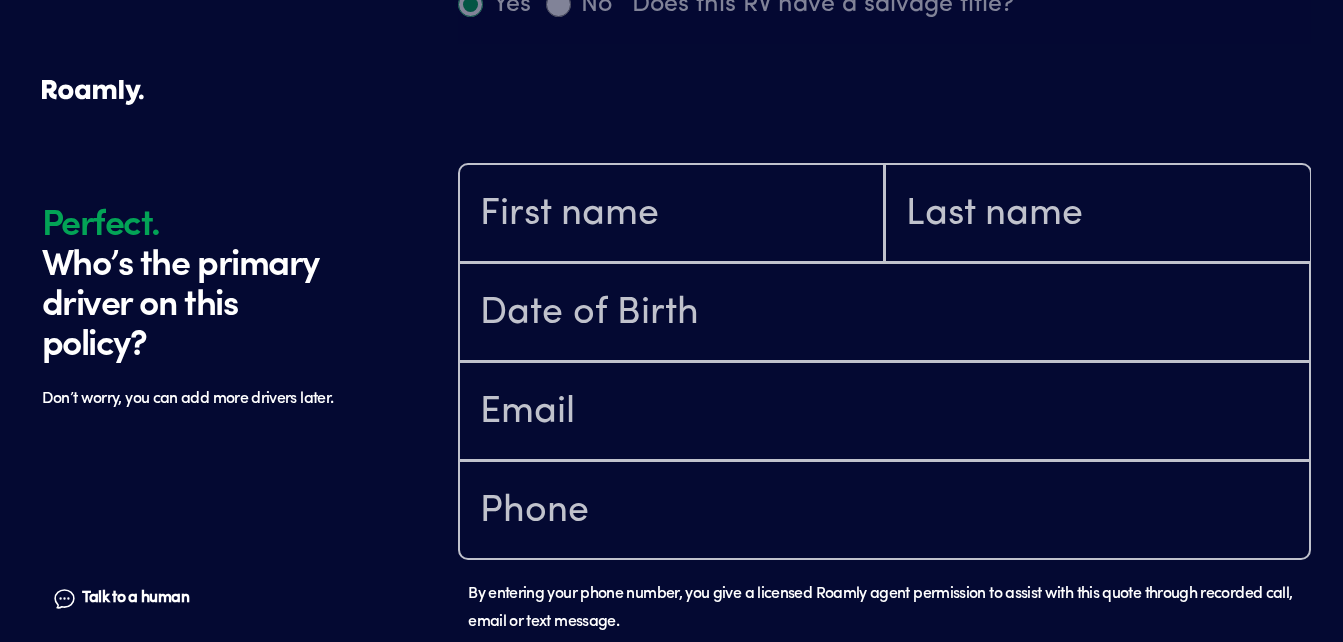 scroll, scrollTop: 1185, scrollLeft: 0, axis: vertical 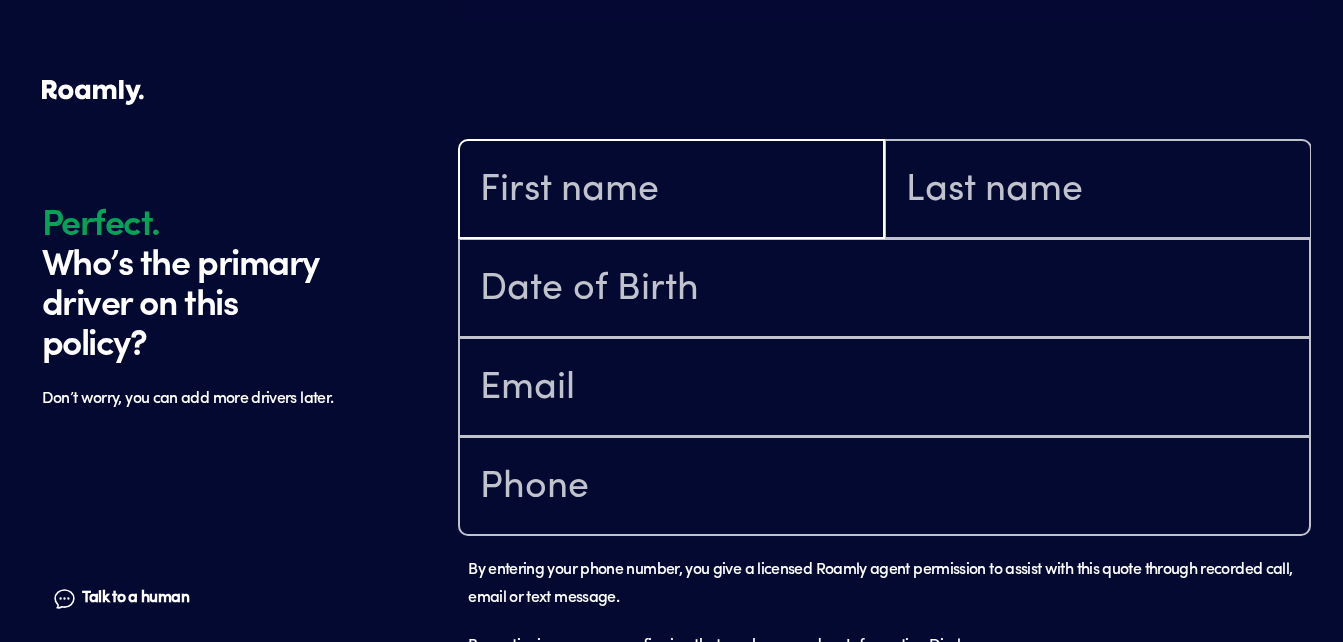 click at bounding box center (671, 191) 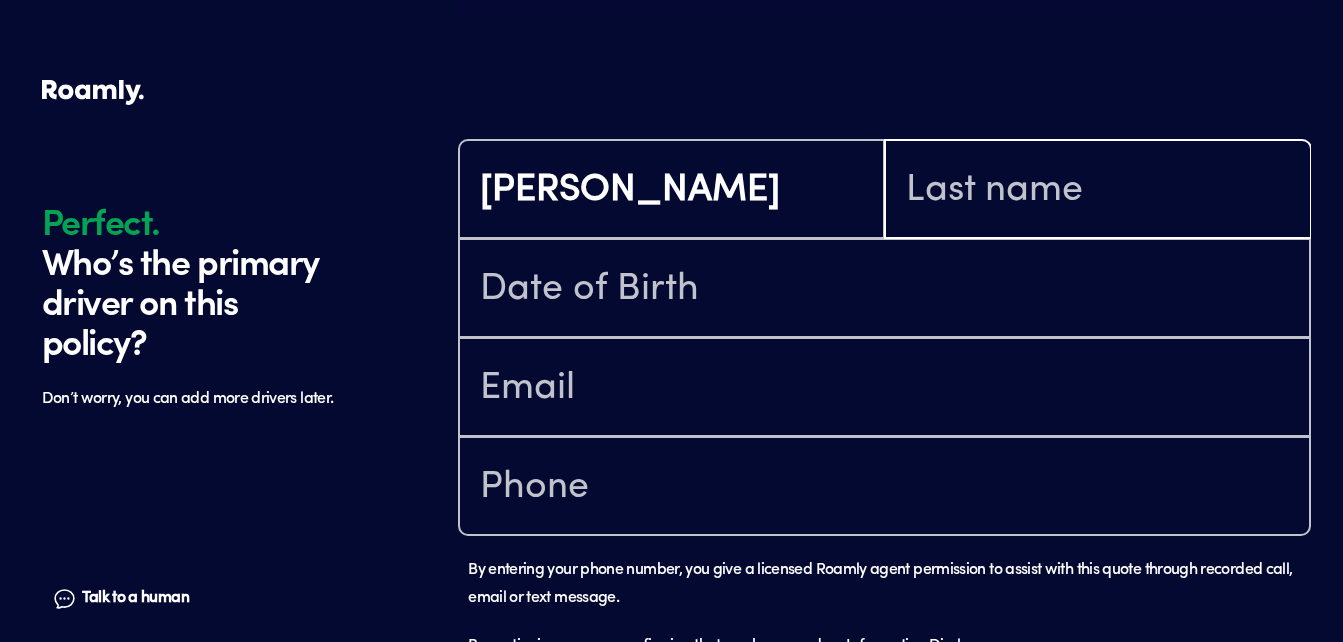 type on "[PERSON_NAME]" 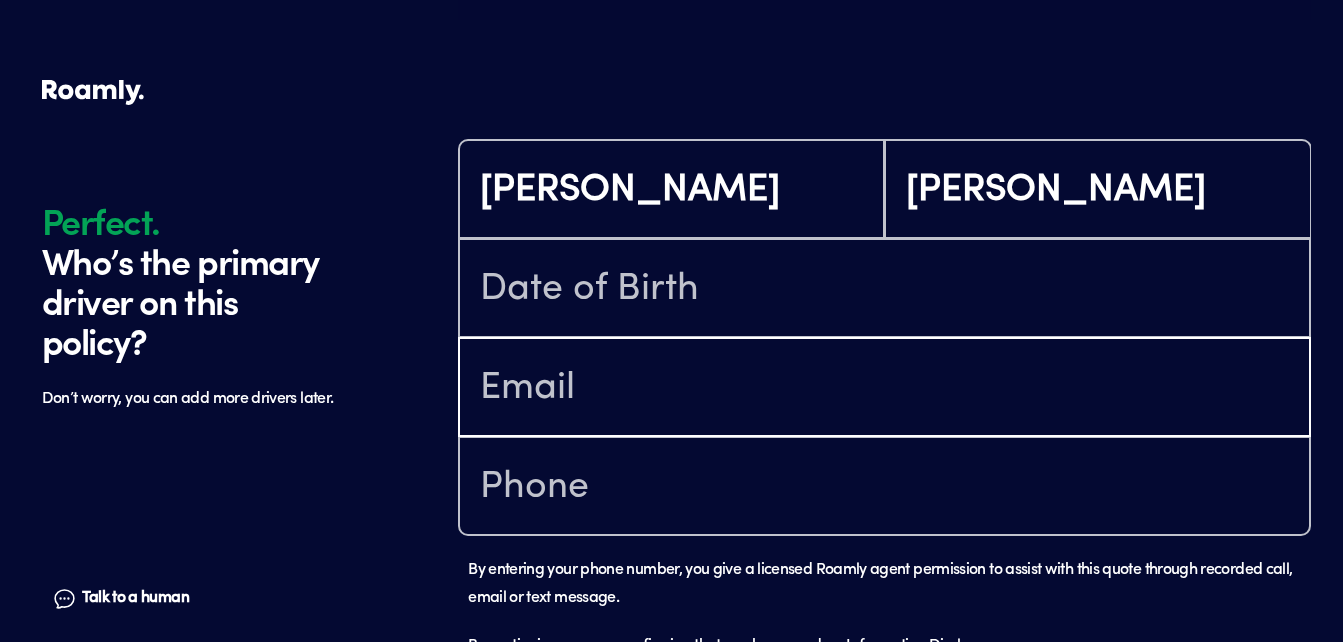 type on "[EMAIL_ADDRESS][DOMAIN_NAME]" 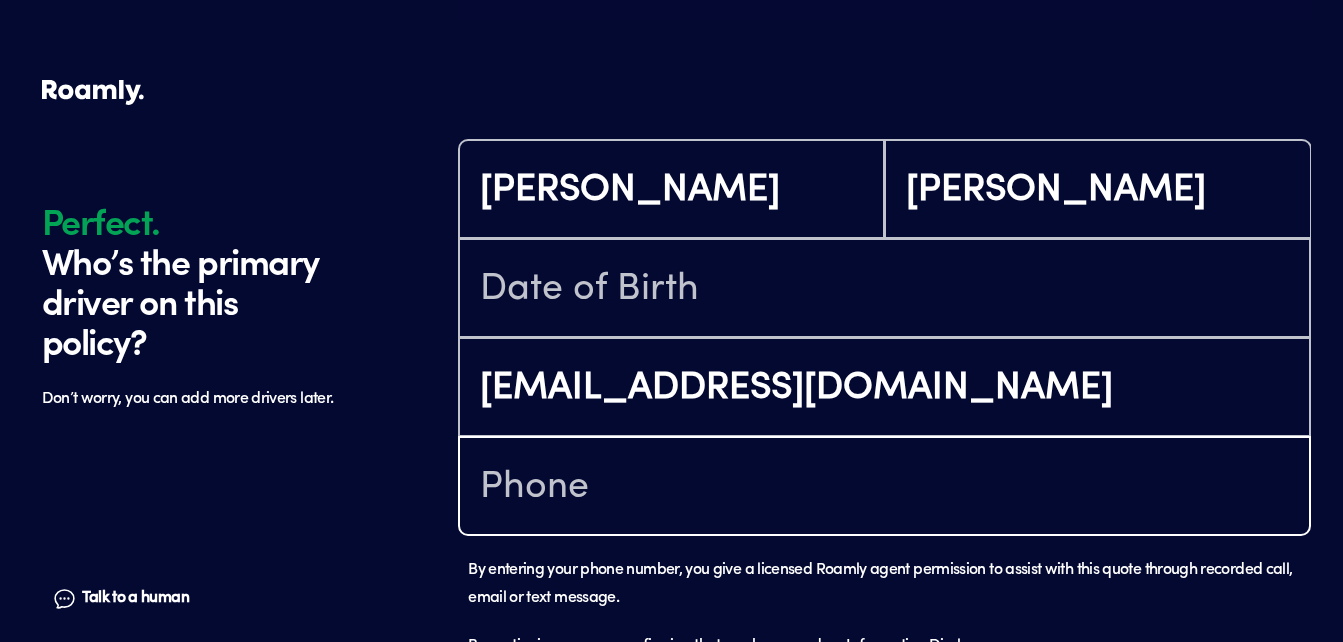 type on "[PHONE_NUMBER]" 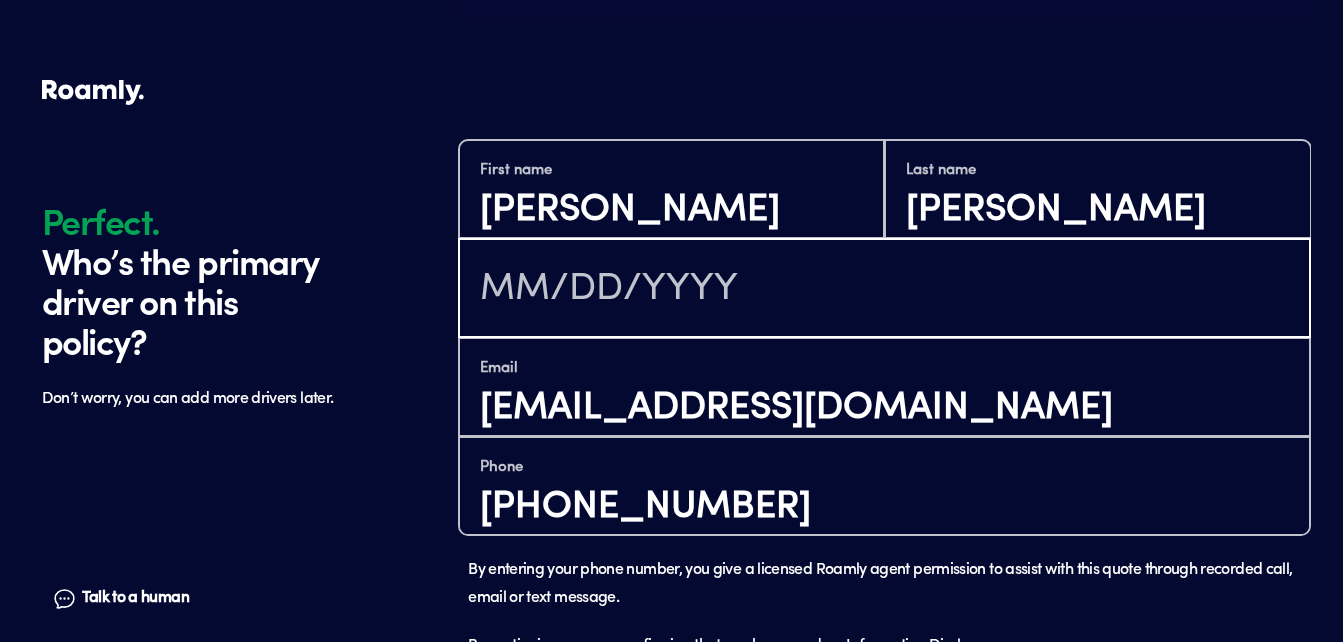 click at bounding box center (884, 290) 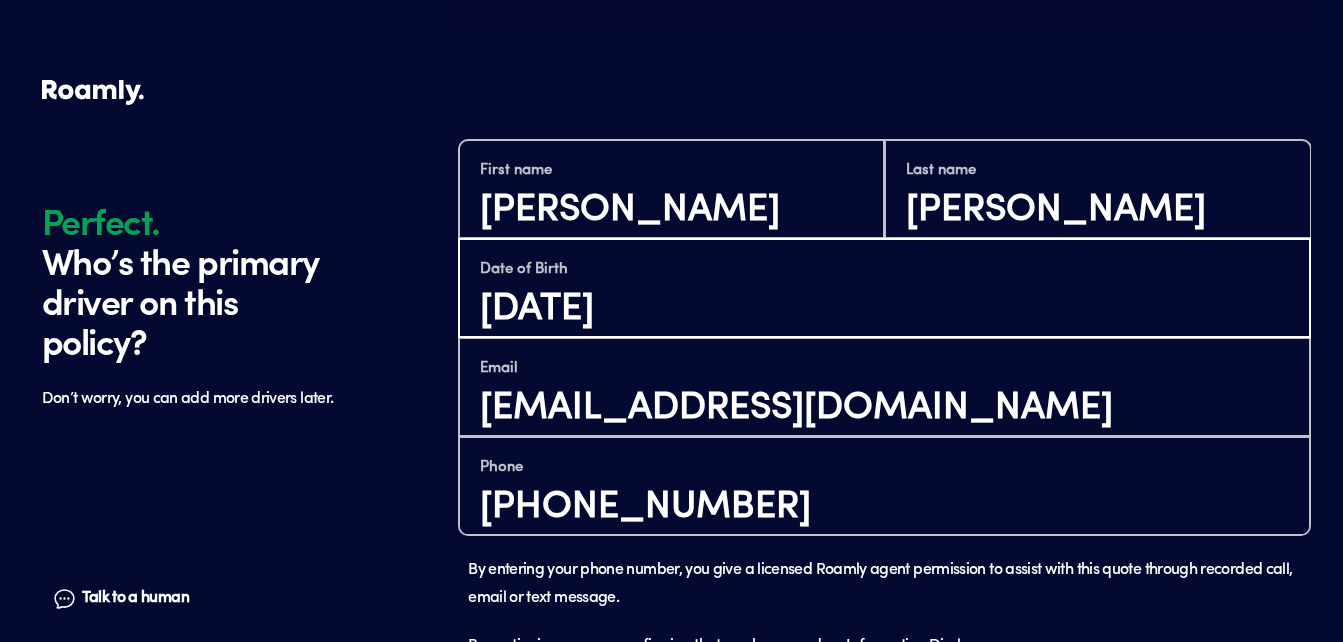scroll, scrollTop: 1335, scrollLeft: 0, axis: vertical 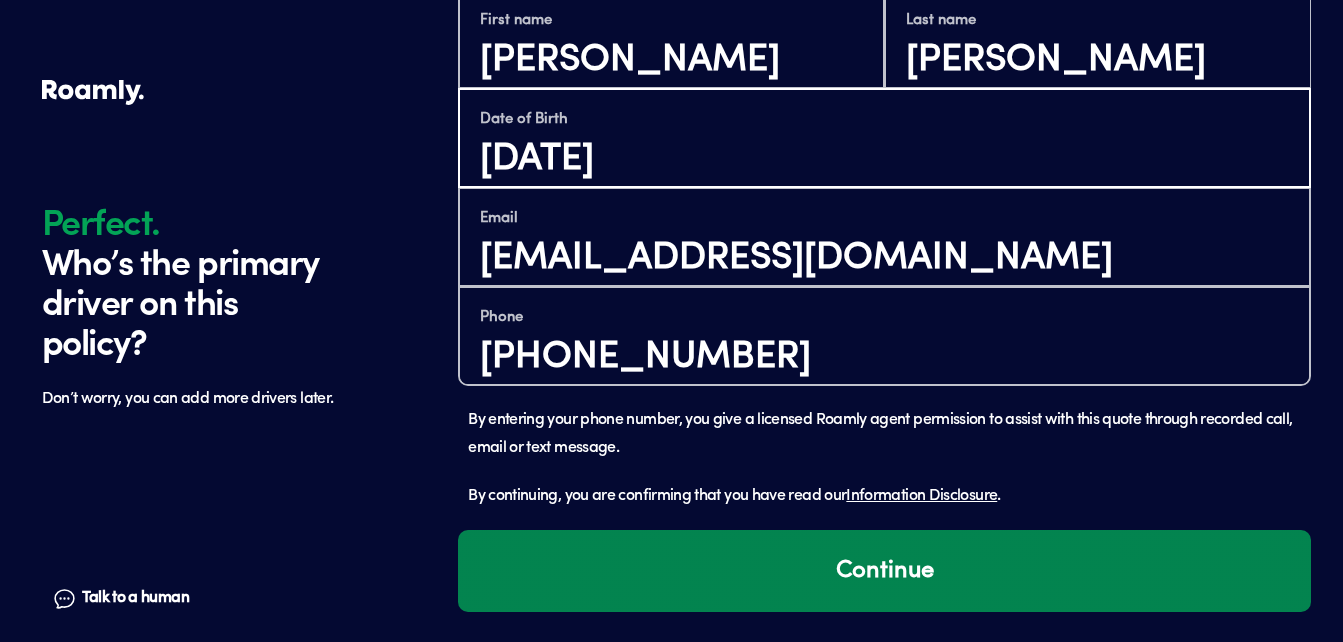 type on "[DATE]" 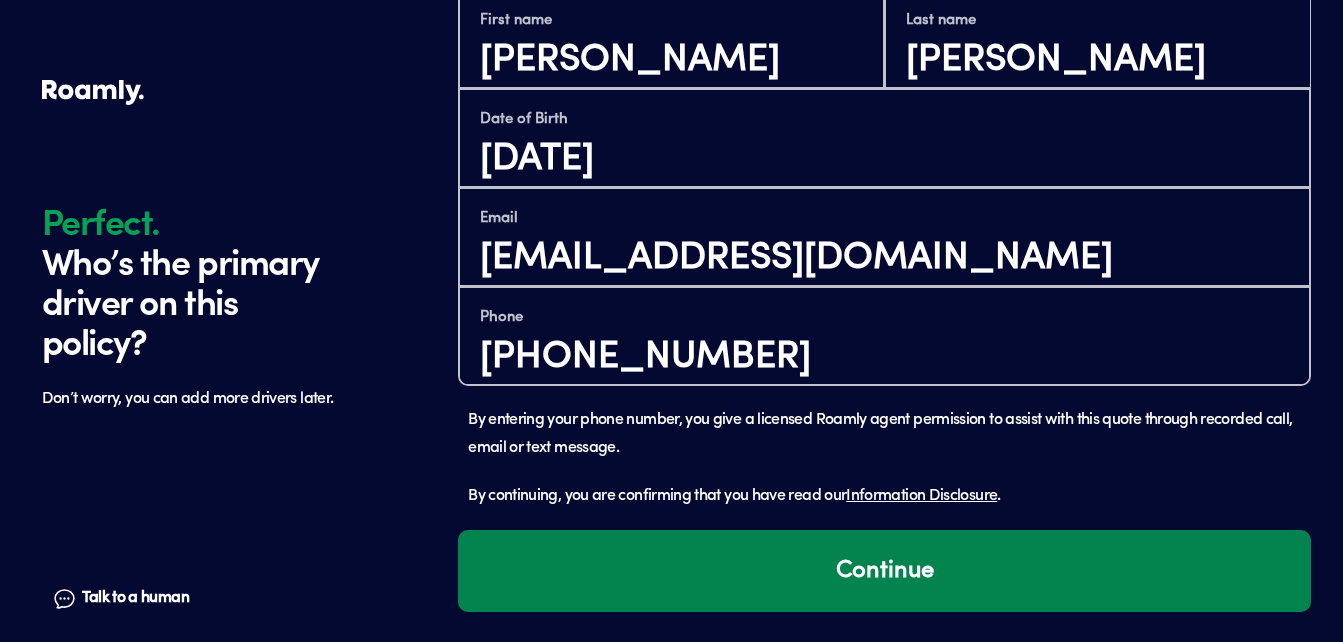 click on "Continue" at bounding box center [884, 571] 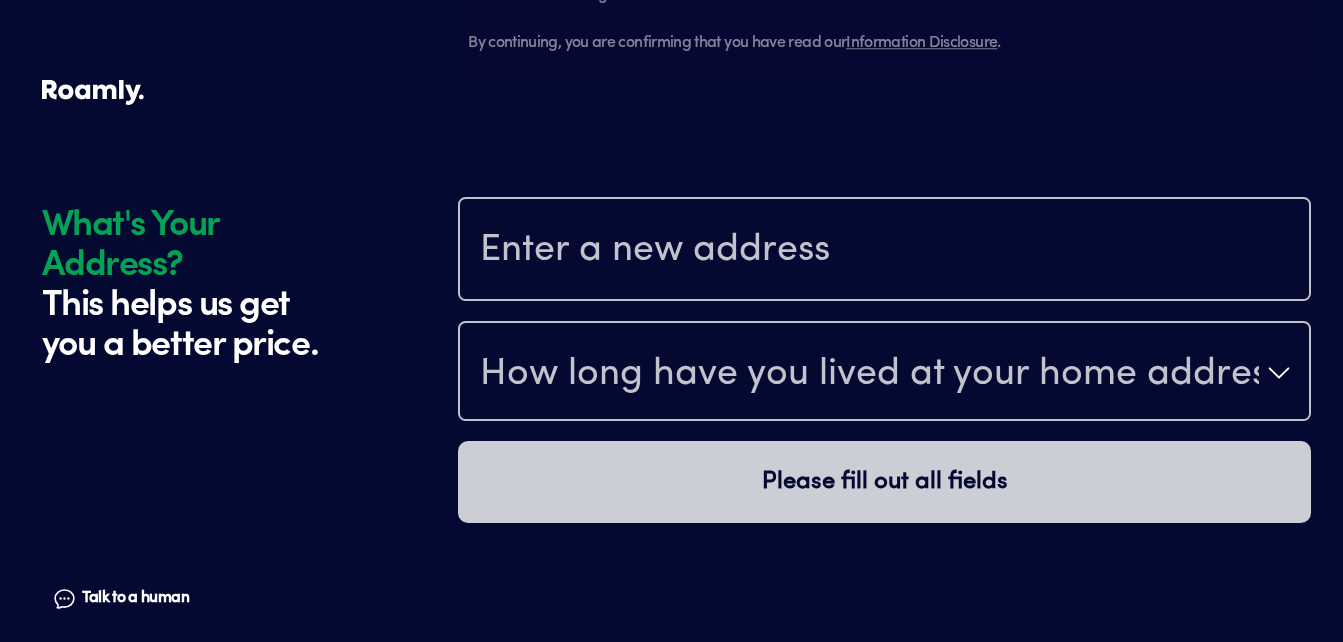 scroll, scrollTop: 1885, scrollLeft: 0, axis: vertical 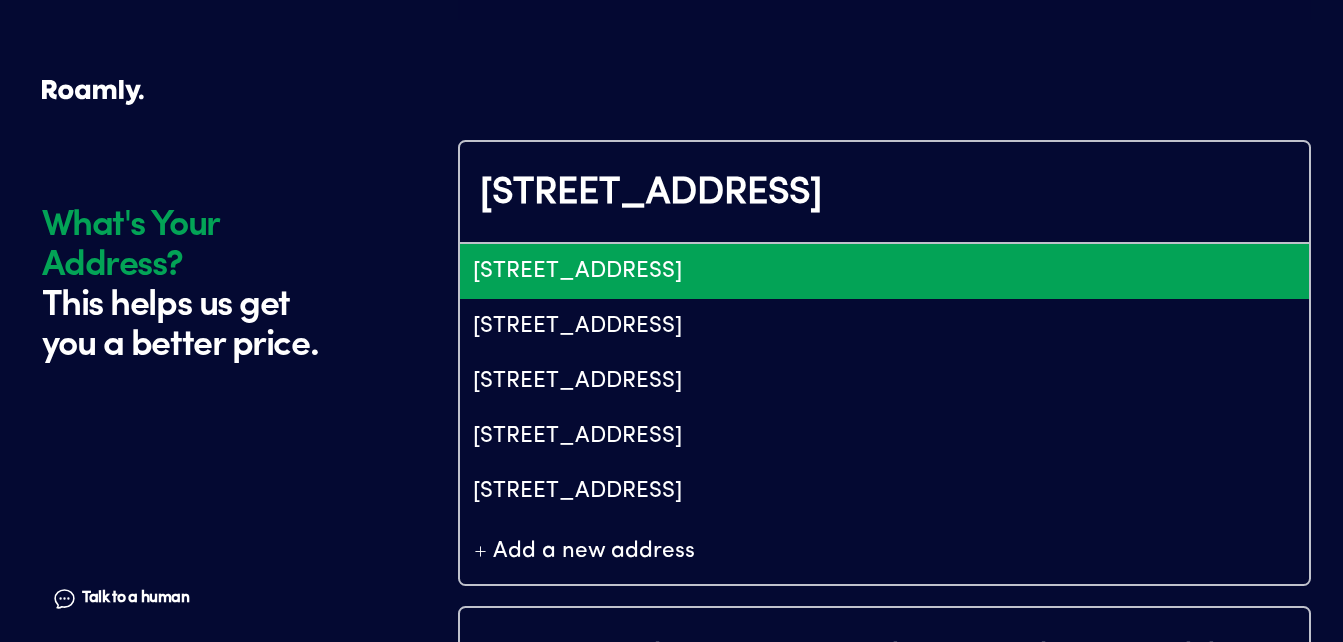 type on "EicxNTAxIE4gN3RoIEF2ZSBhcHQgMTUsIEJvemVtYW4sIE1ULCBVU0EiPRo7CjESLwoUChIJXYoZsTlERVMRh7ajFkygMc0Q3QsqFAoSCafi1D04REVTETJkls8fntKDEgZhcHQgMTU" 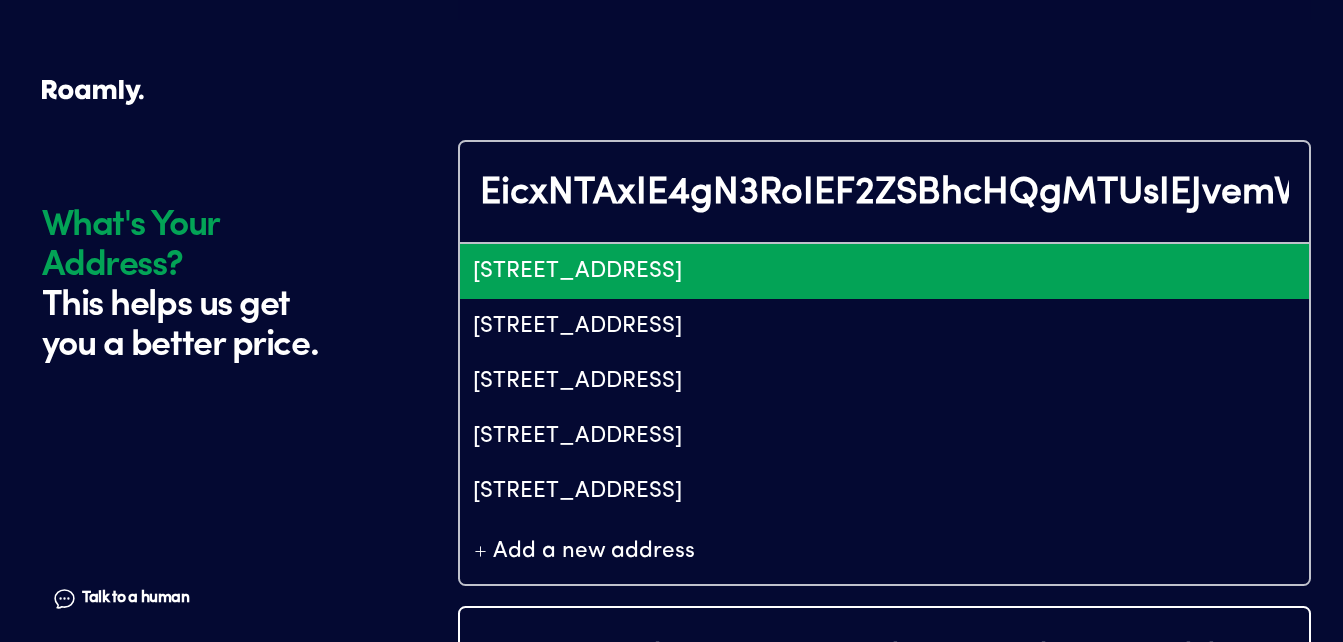 type 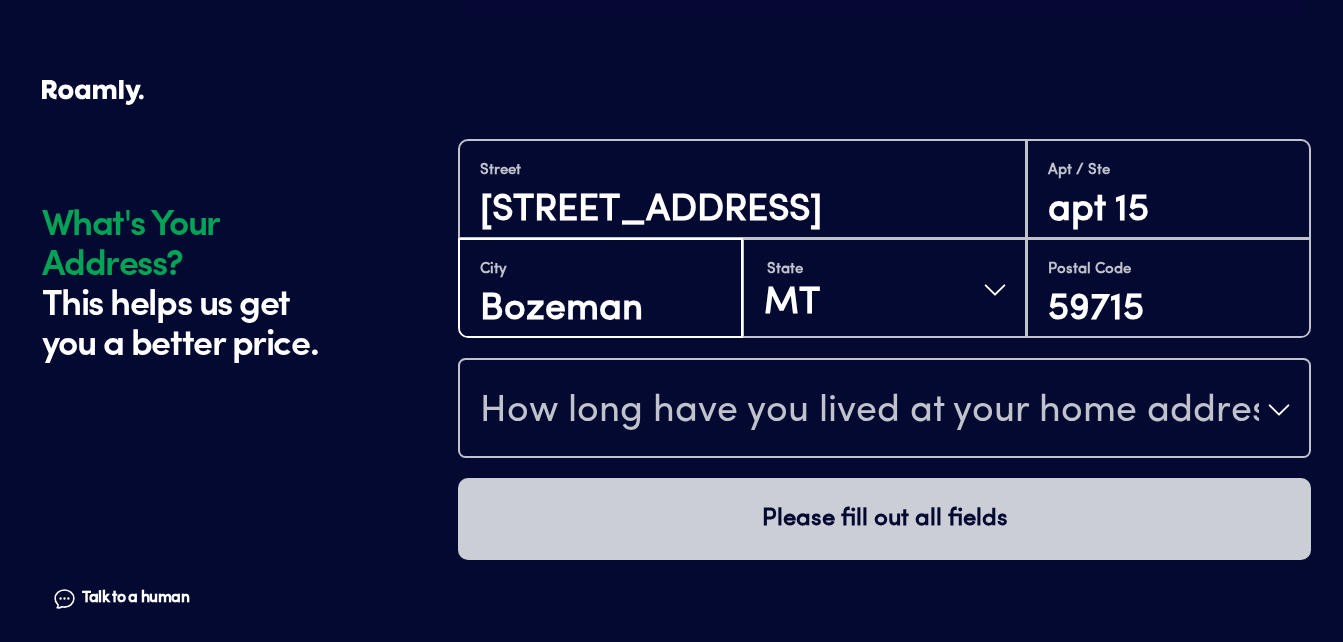 click on "Bozeman" at bounding box center [600, 309] 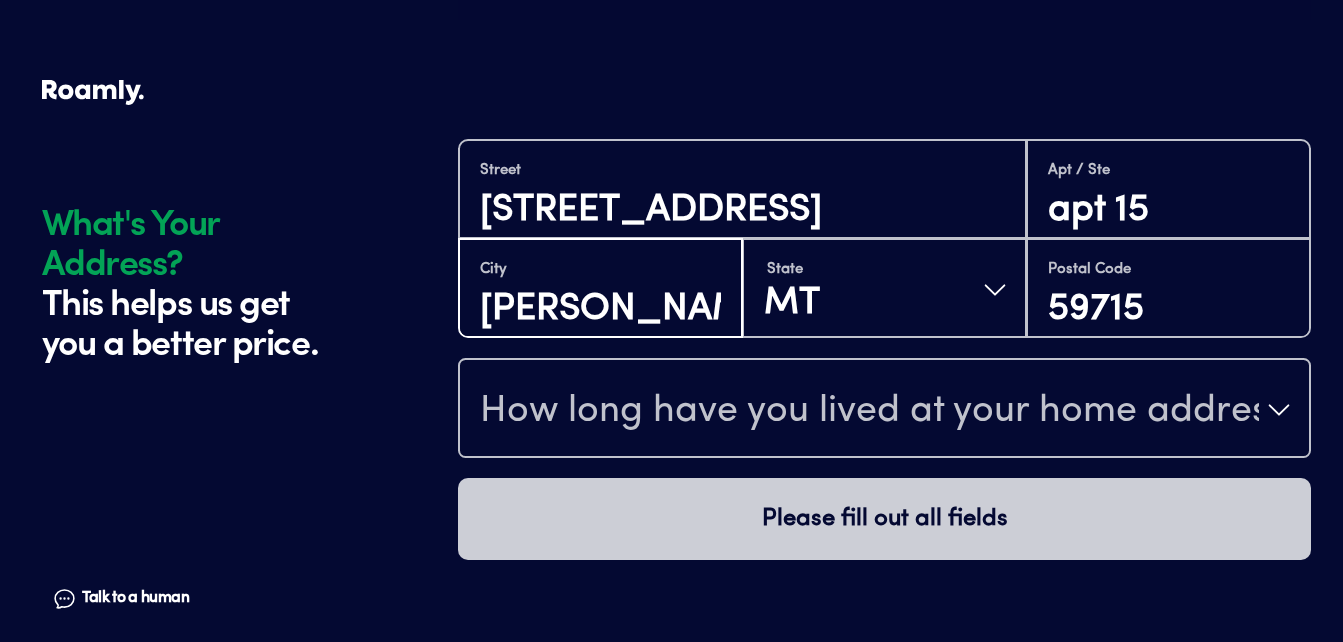 type on "[PERSON_NAME]" 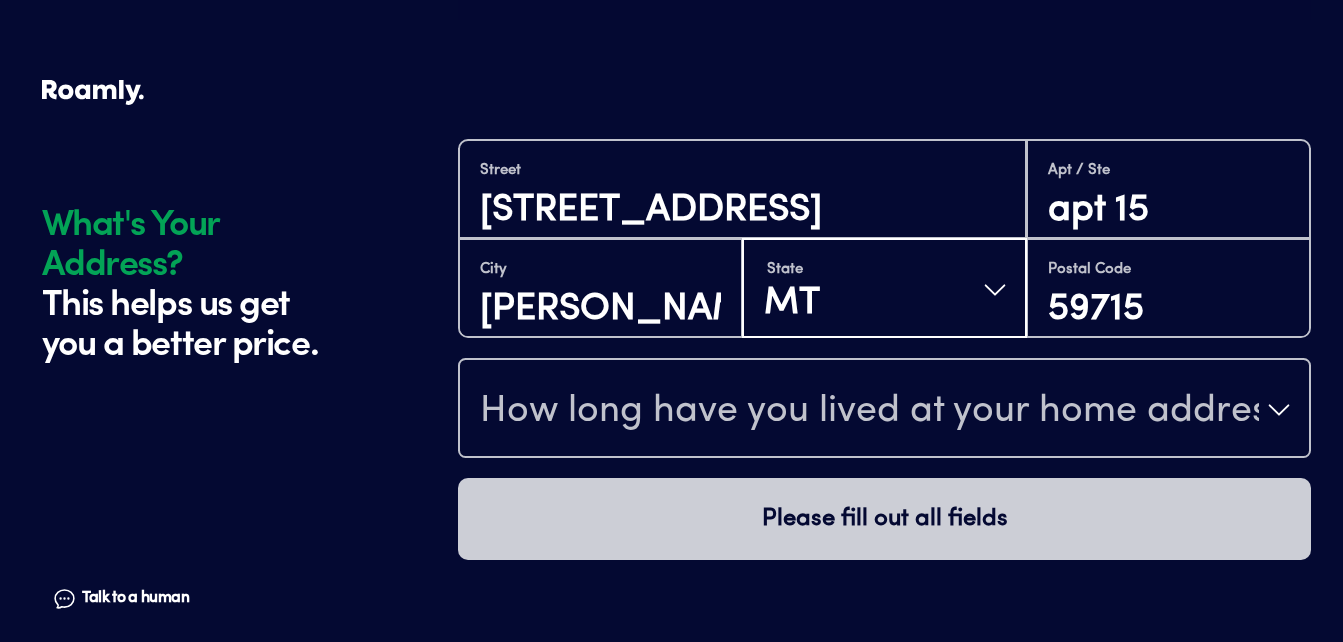type 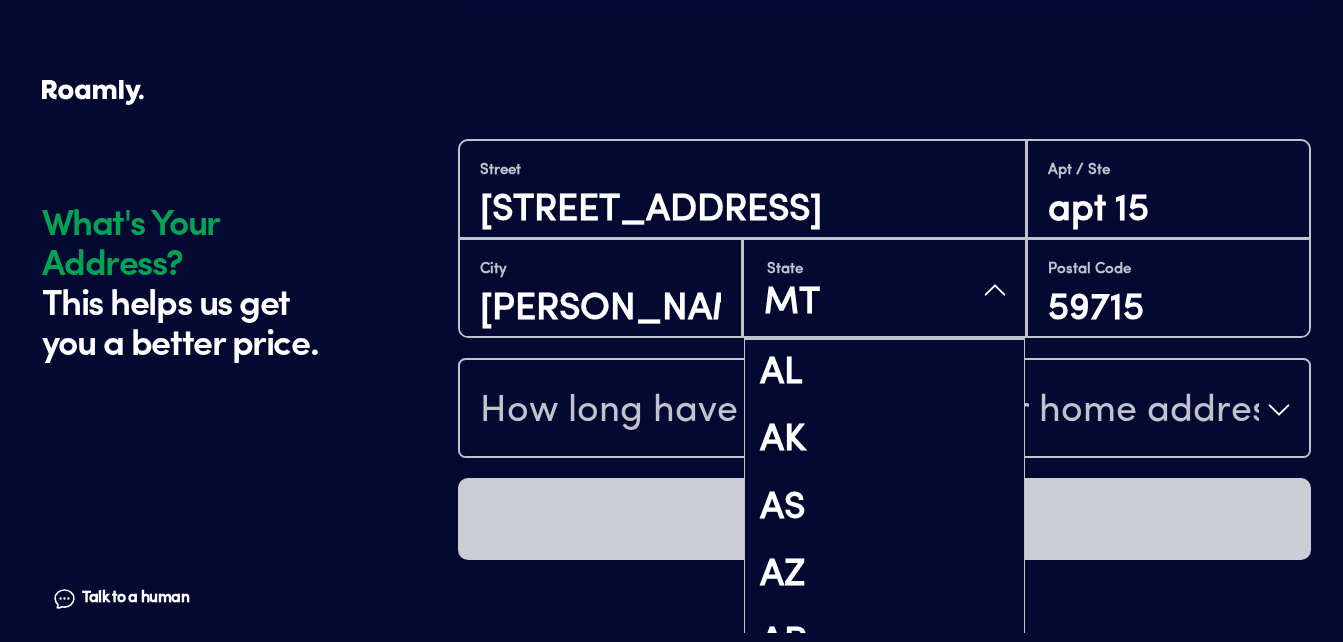 scroll, scrollTop: 203, scrollLeft: 0, axis: vertical 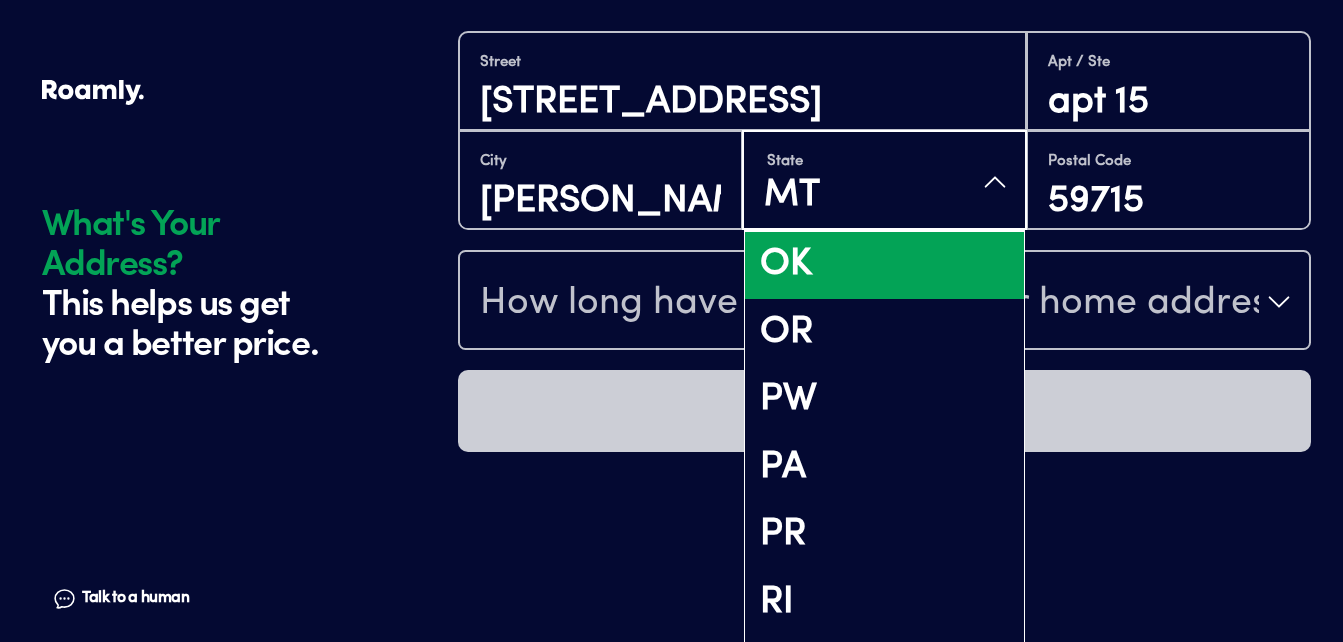 click on "OK" at bounding box center [884, 265] 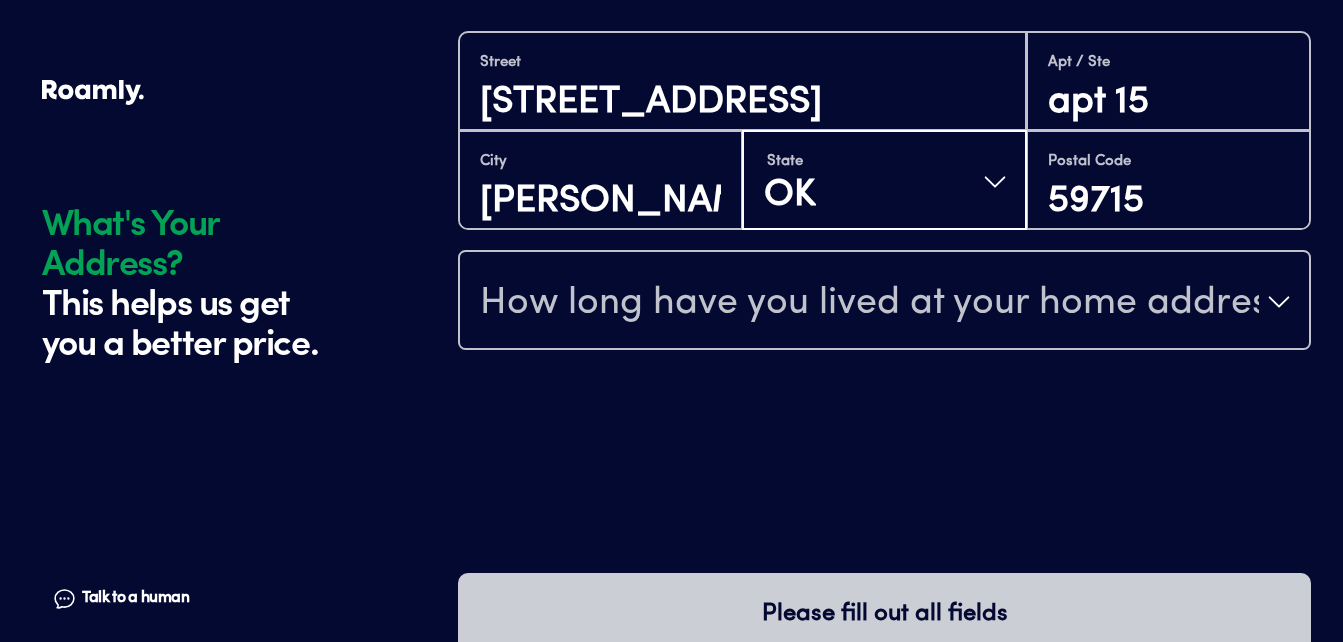 scroll, scrollTop: 0, scrollLeft: 0, axis: both 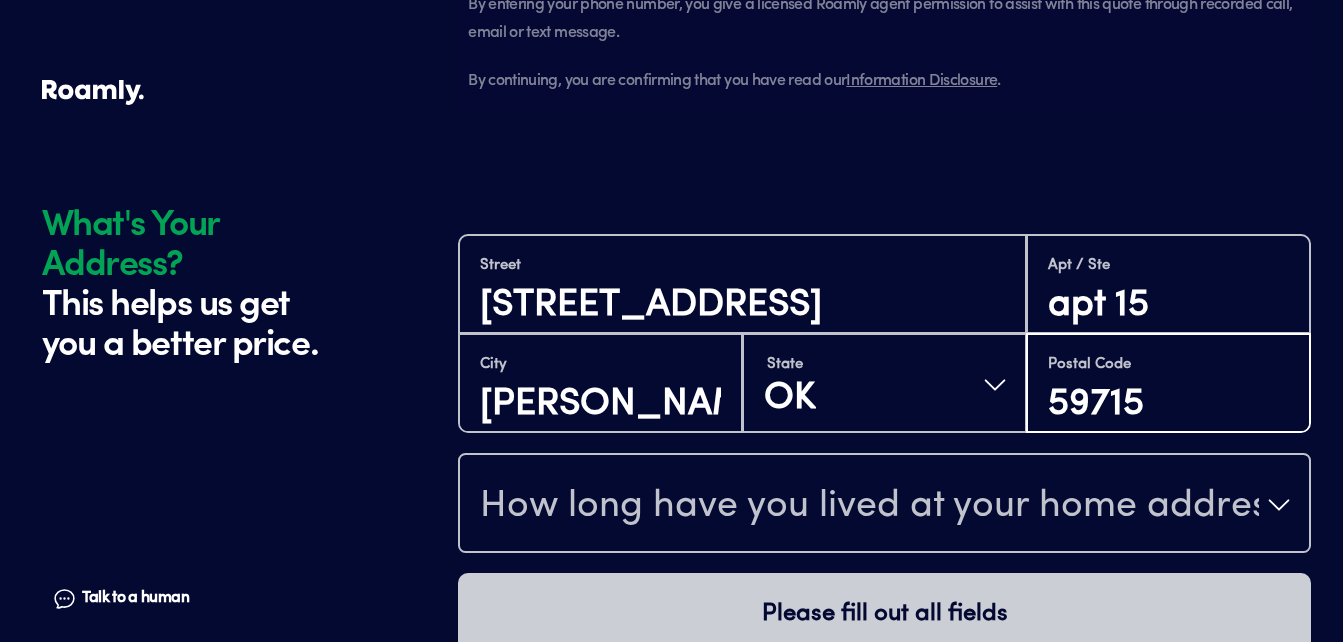 click on "59715" at bounding box center [1168, 404] 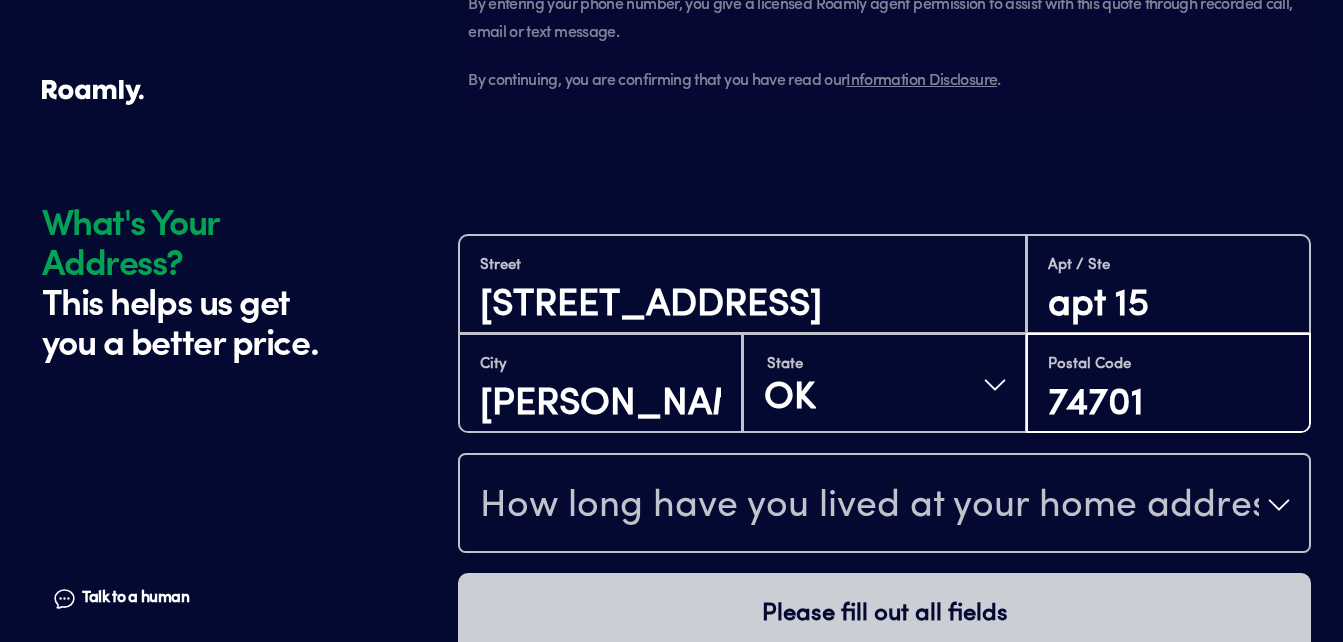 type on "74701" 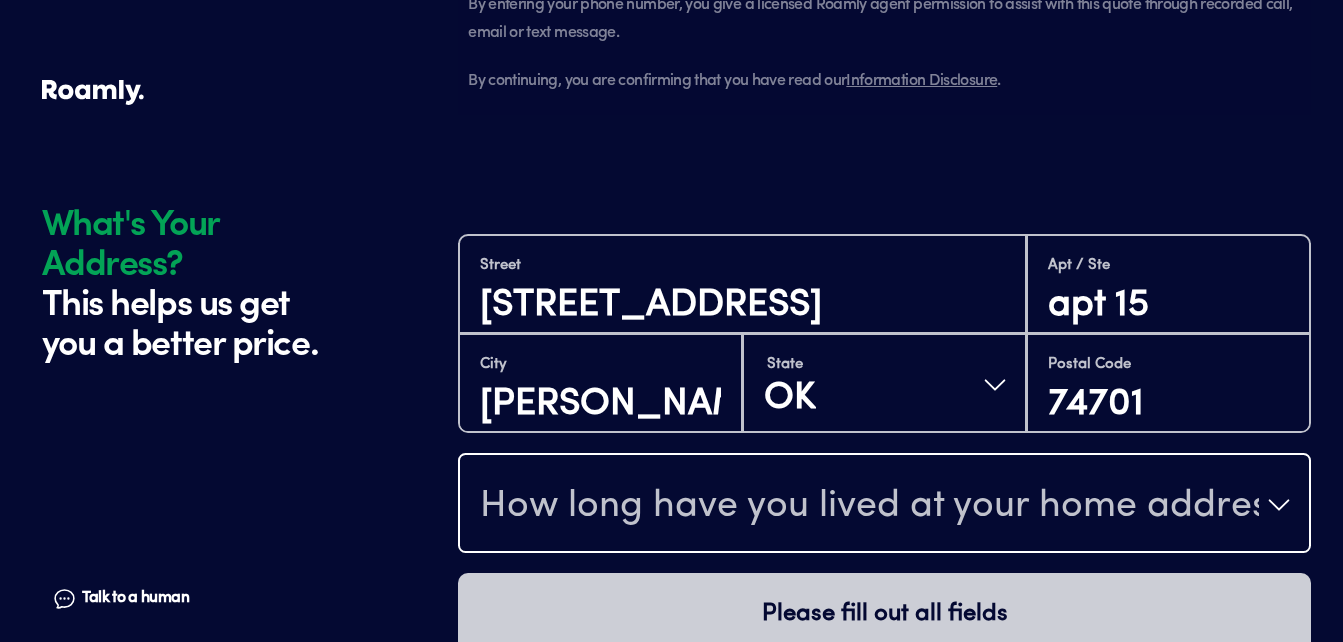 click on "How long have you lived at your home address?" at bounding box center [869, 507] 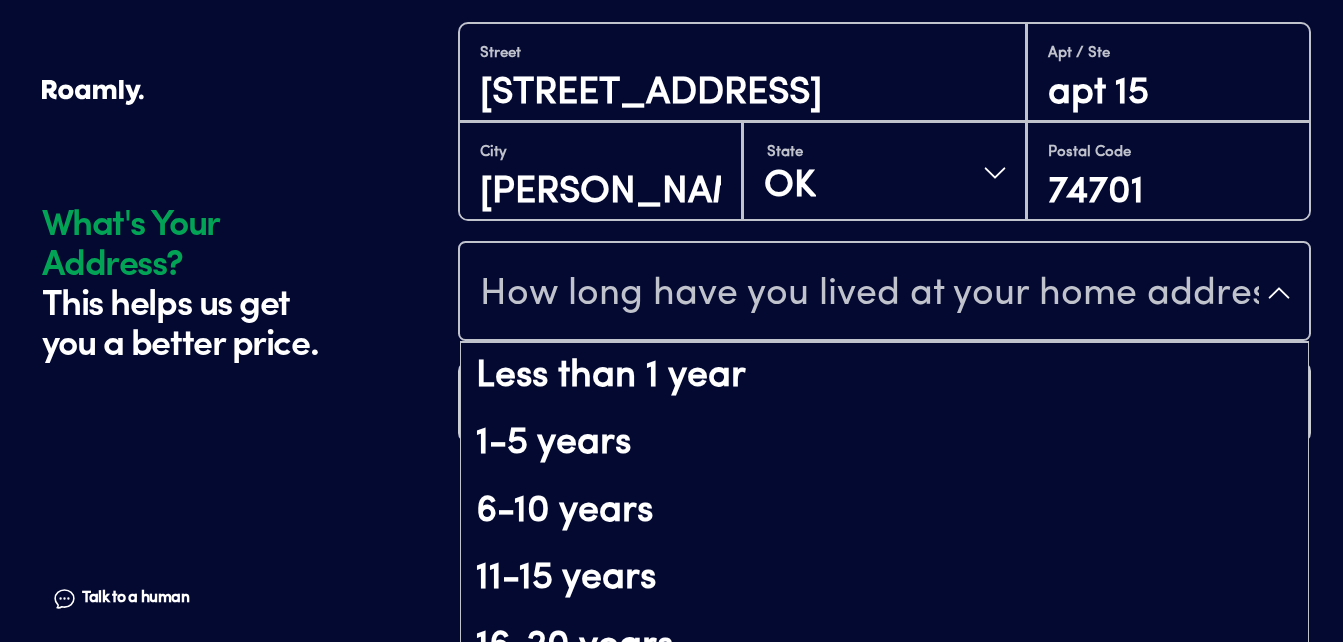 scroll, scrollTop: 233, scrollLeft: 0, axis: vertical 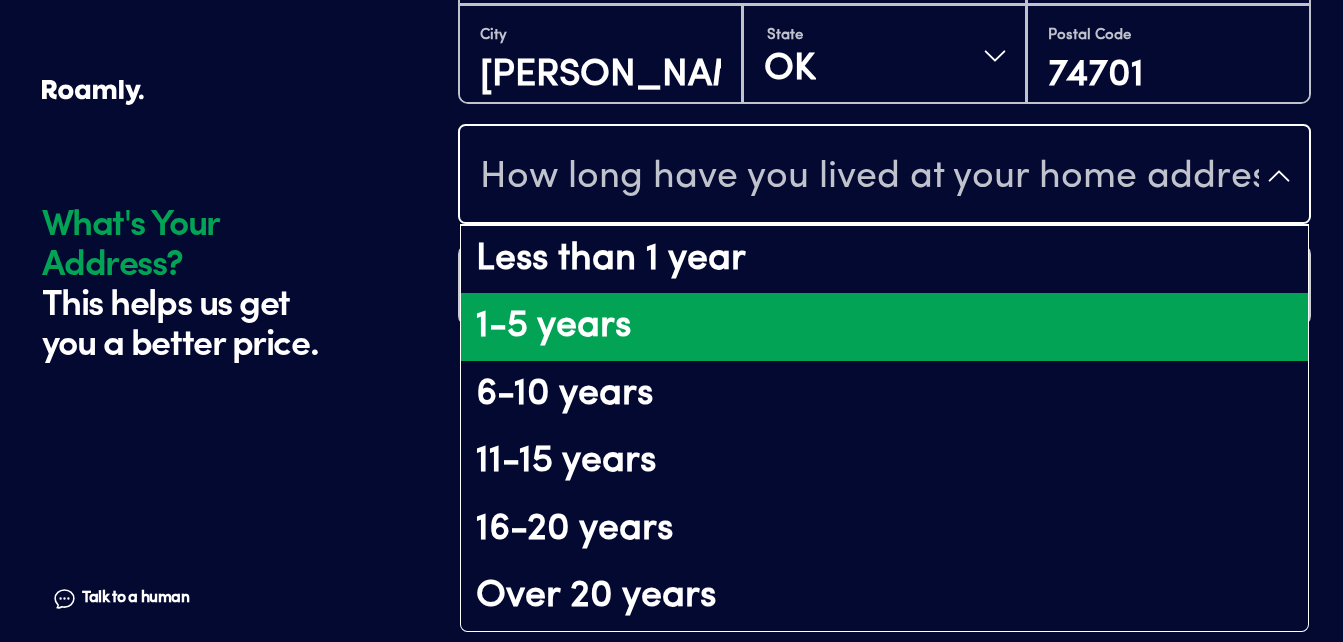 click on "1-5 years" at bounding box center (884, 327) 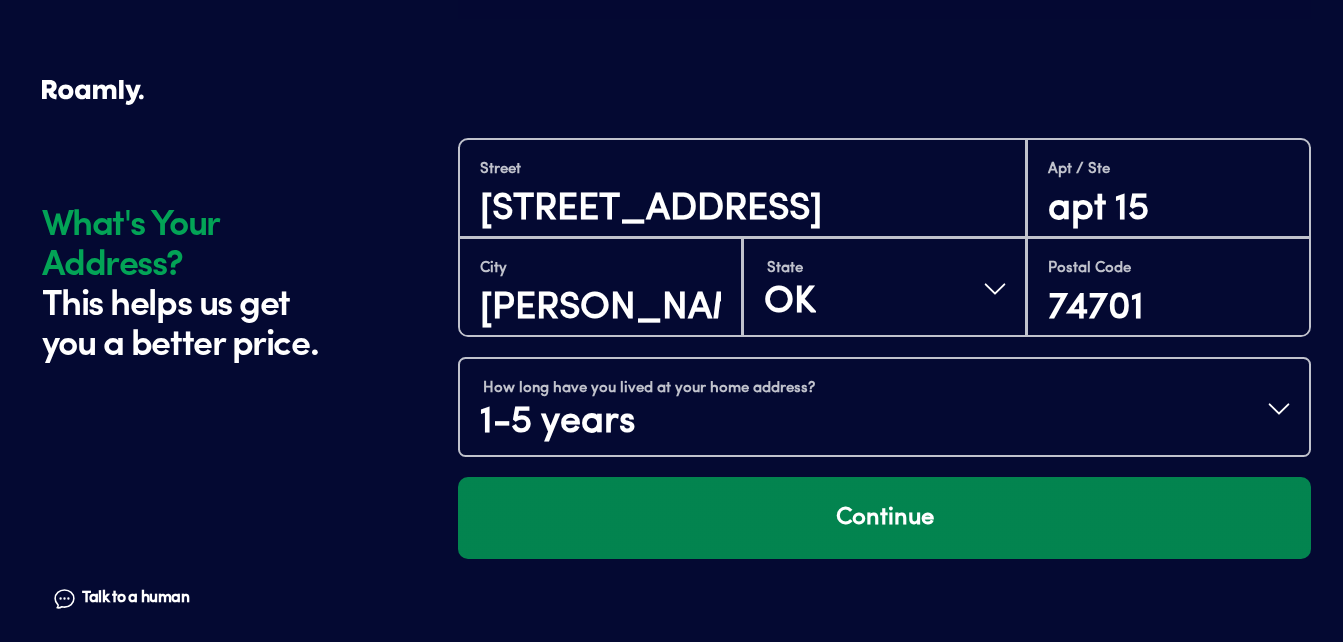 click on "Continue" at bounding box center [884, 518] 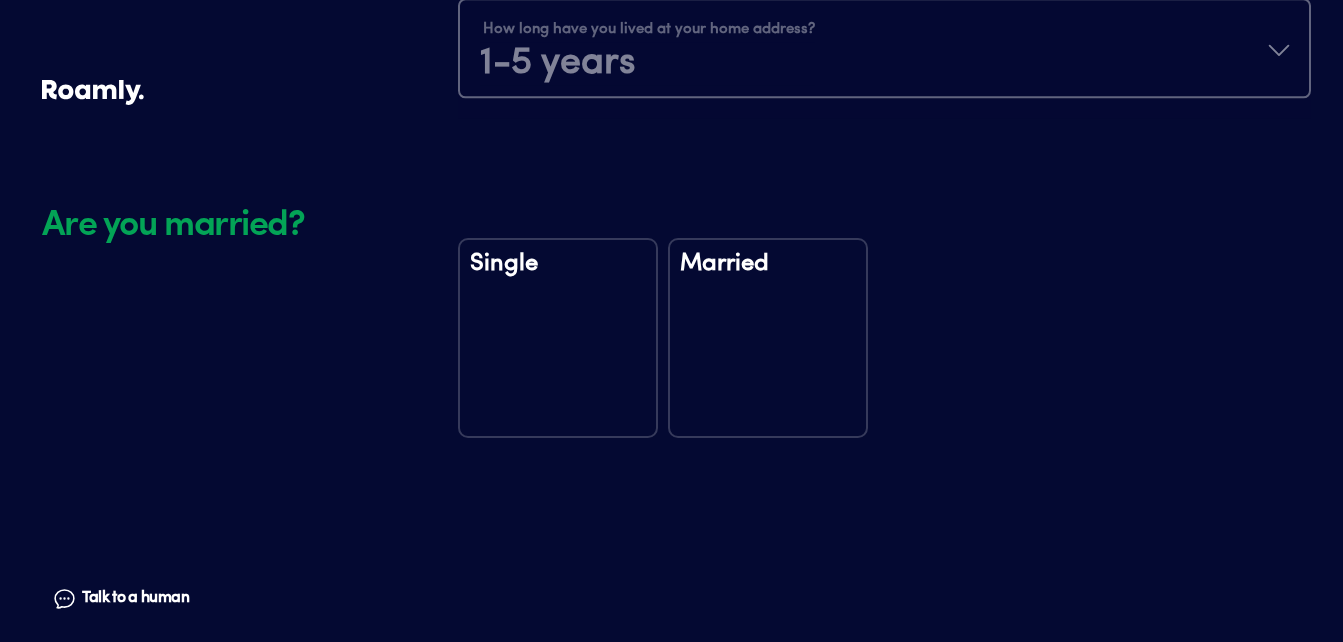 scroll, scrollTop: 2356, scrollLeft: 0, axis: vertical 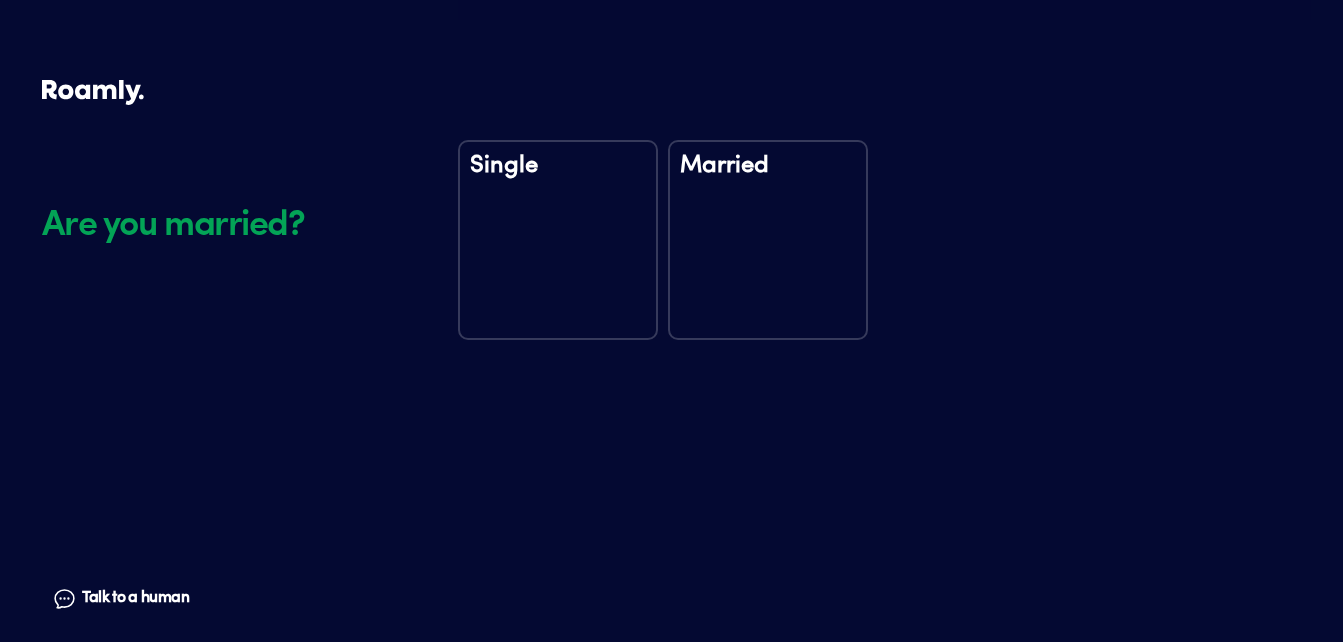 click on "Married" at bounding box center [768, 240] 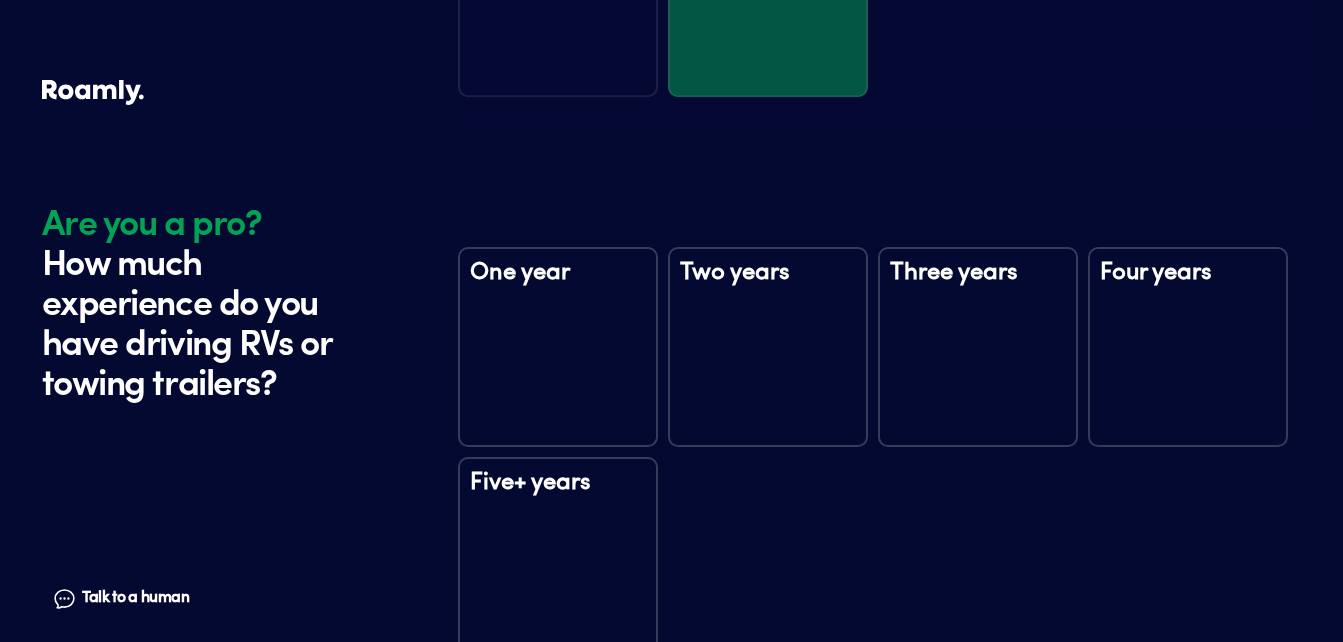 scroll, scrollTop: 2746, scrollLeft: 0, axis: vertical 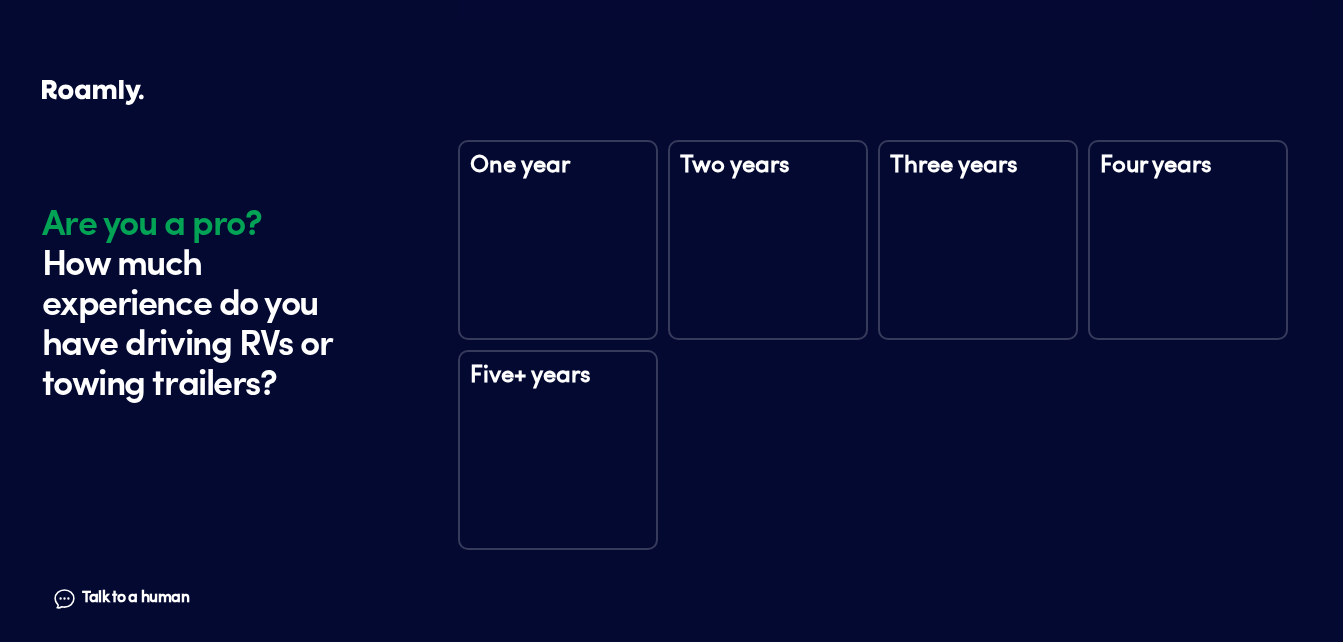 click on "Five+ years" at bounding box center (558, 389) 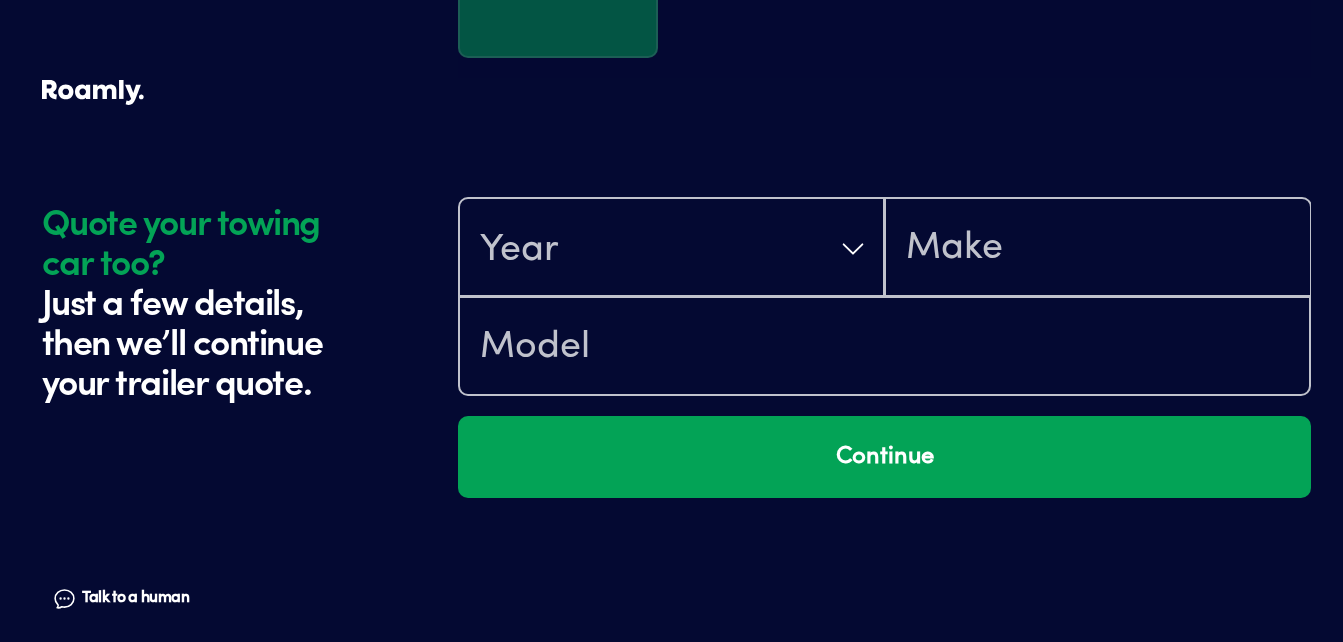 scroll, scrollTop: 3336, scrollLeft: 0, axis: vertical 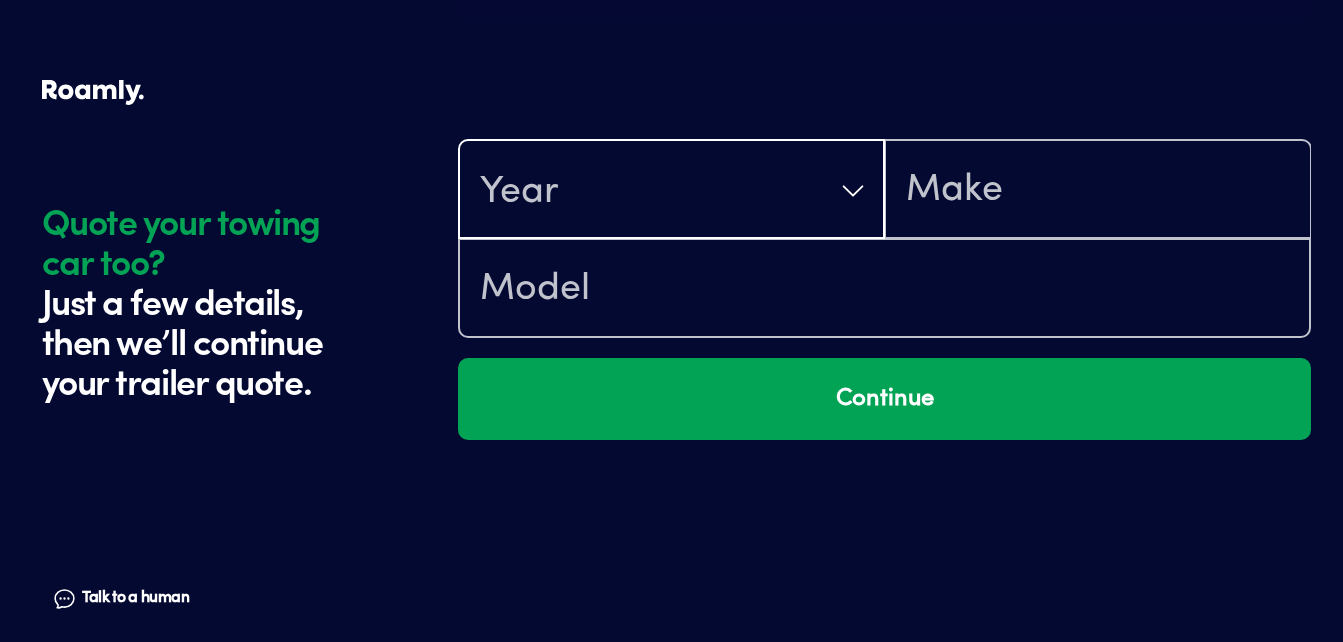 click on "Year" at bounding box center (671, 191) 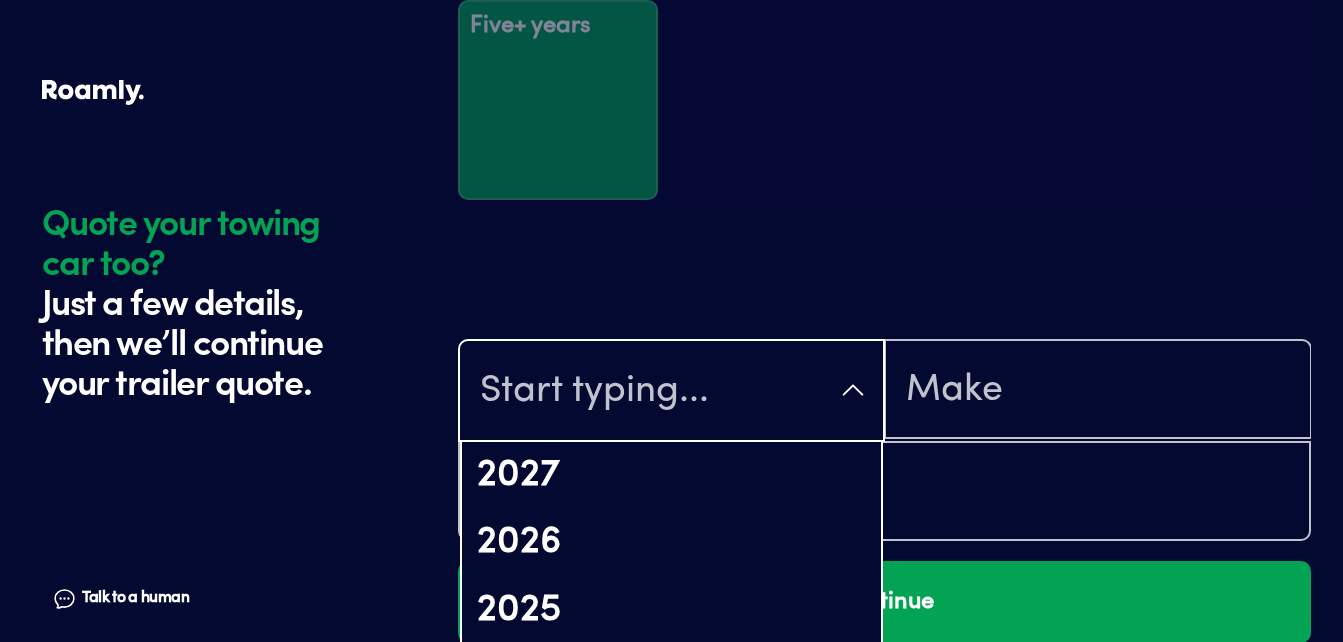scroll, scrollTop: 3133, scrollLeft: 0, axis: vertical 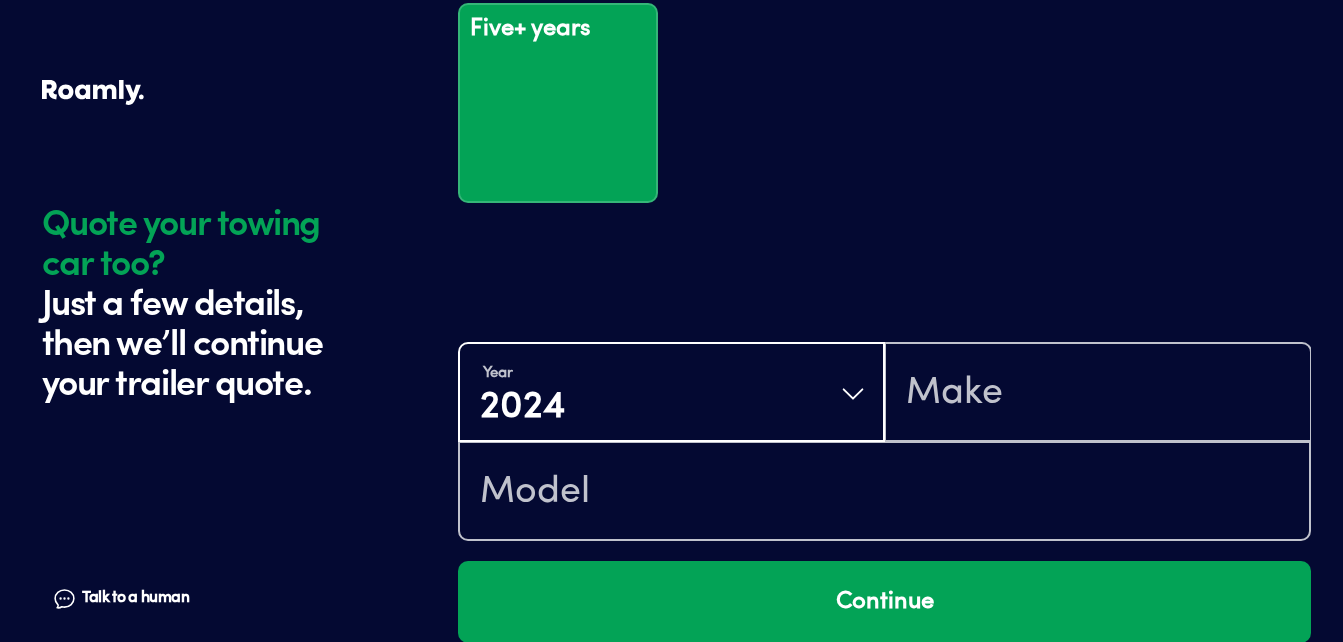 click at bounding box center [884, -12] 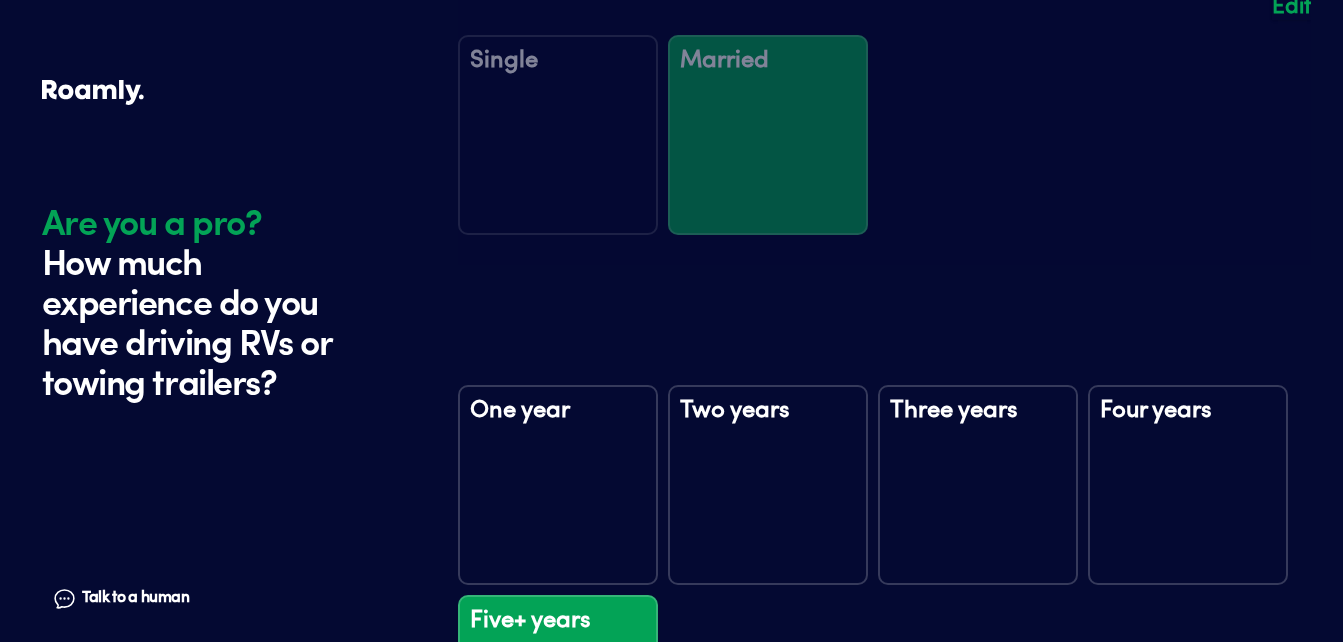 scroll, scrollTop: 2747, scrollLeft: 0, axis: vertical 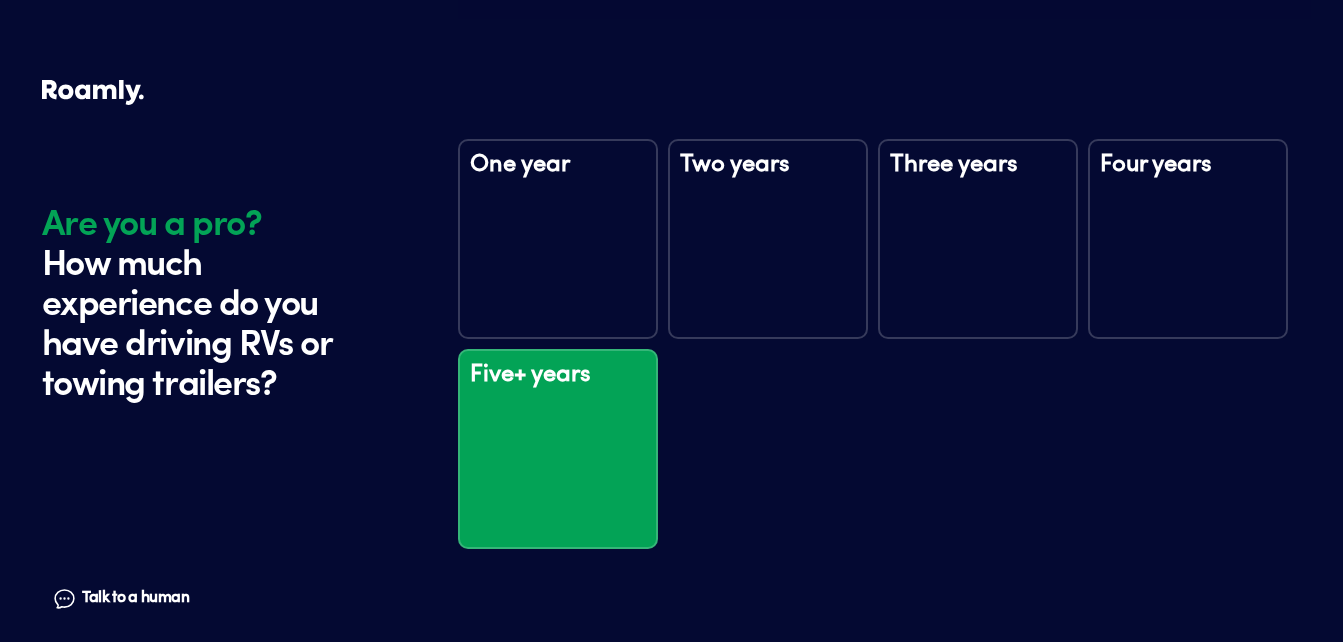 click on "Five+ years" at bounding box center [558, 449] 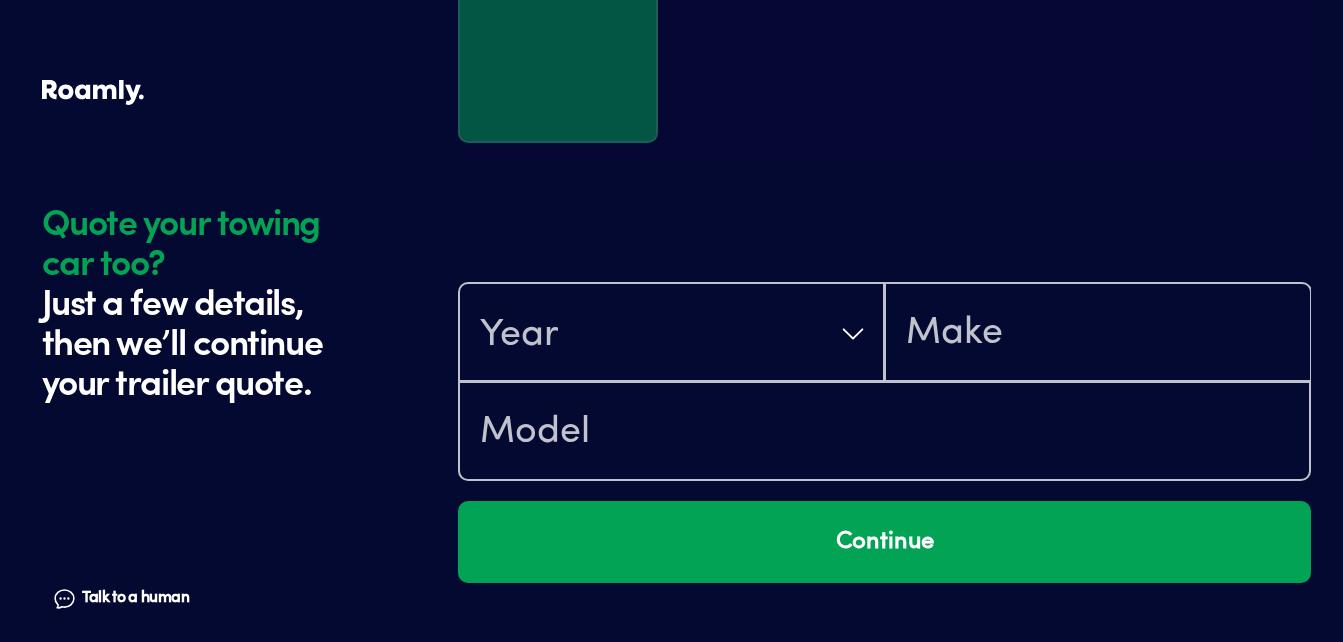scroll, scrollTop: 3336, scrollLeft: 0, axis: vertical 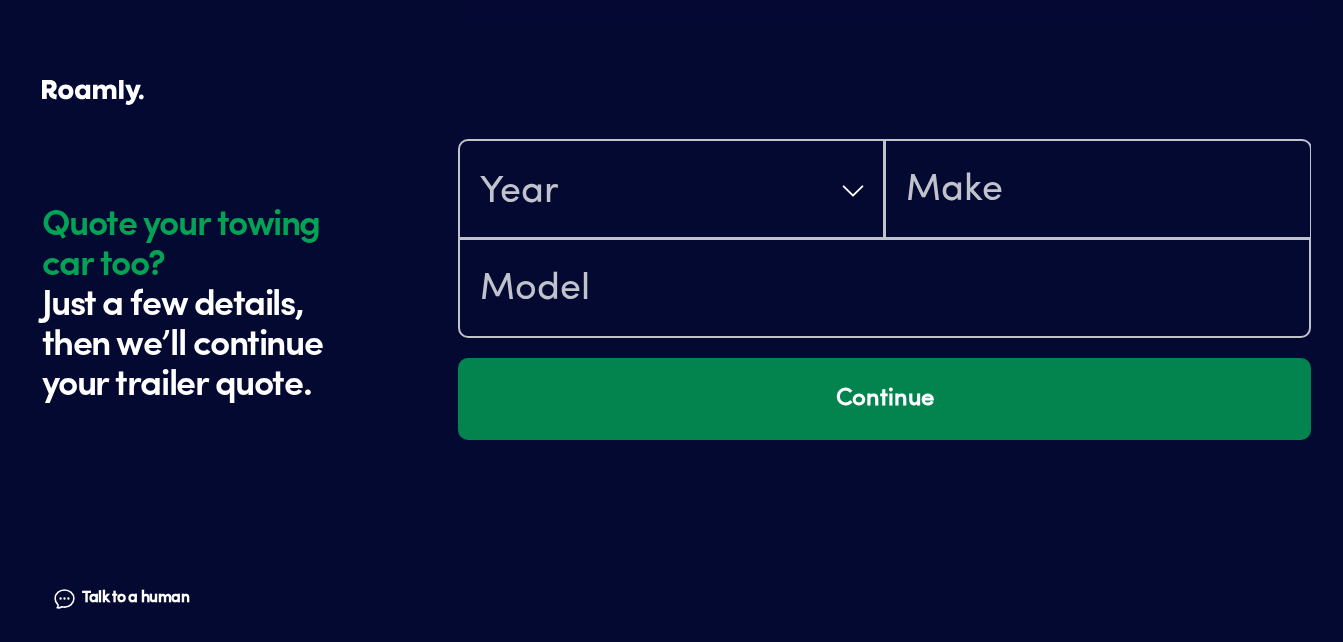 click on "Continue" at bounding box center (884, 399) 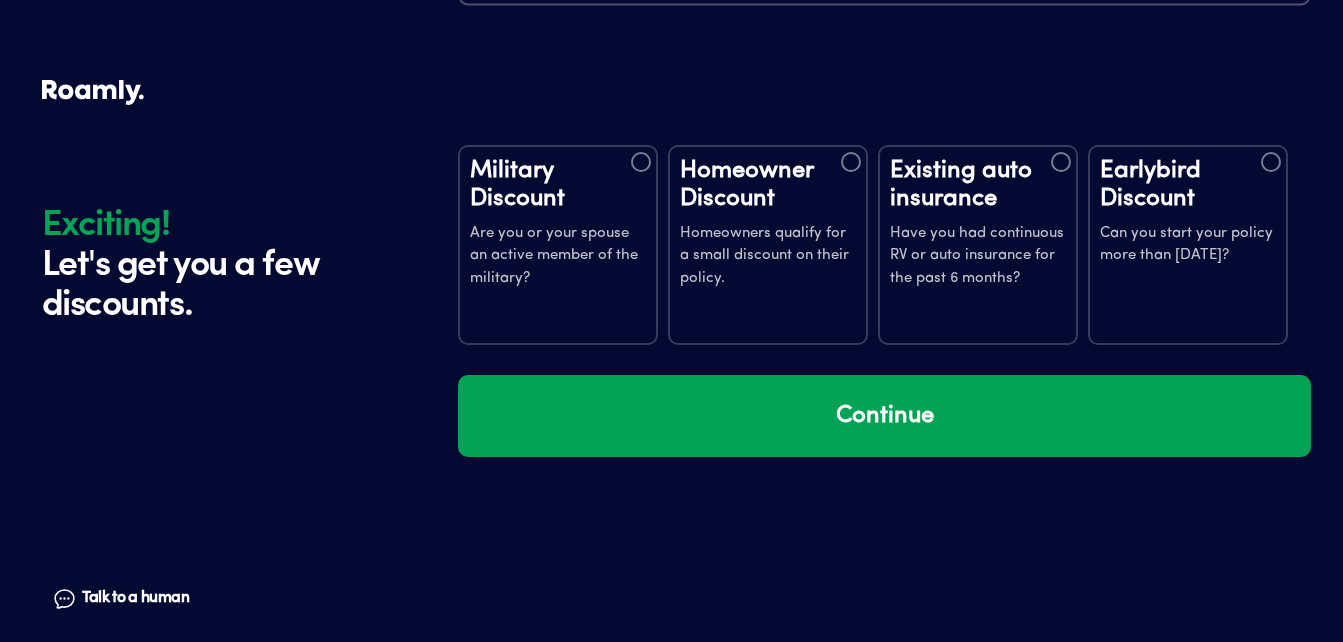 scroll, scrollTop: 3714, scrollLeft: 0, axis: vertical 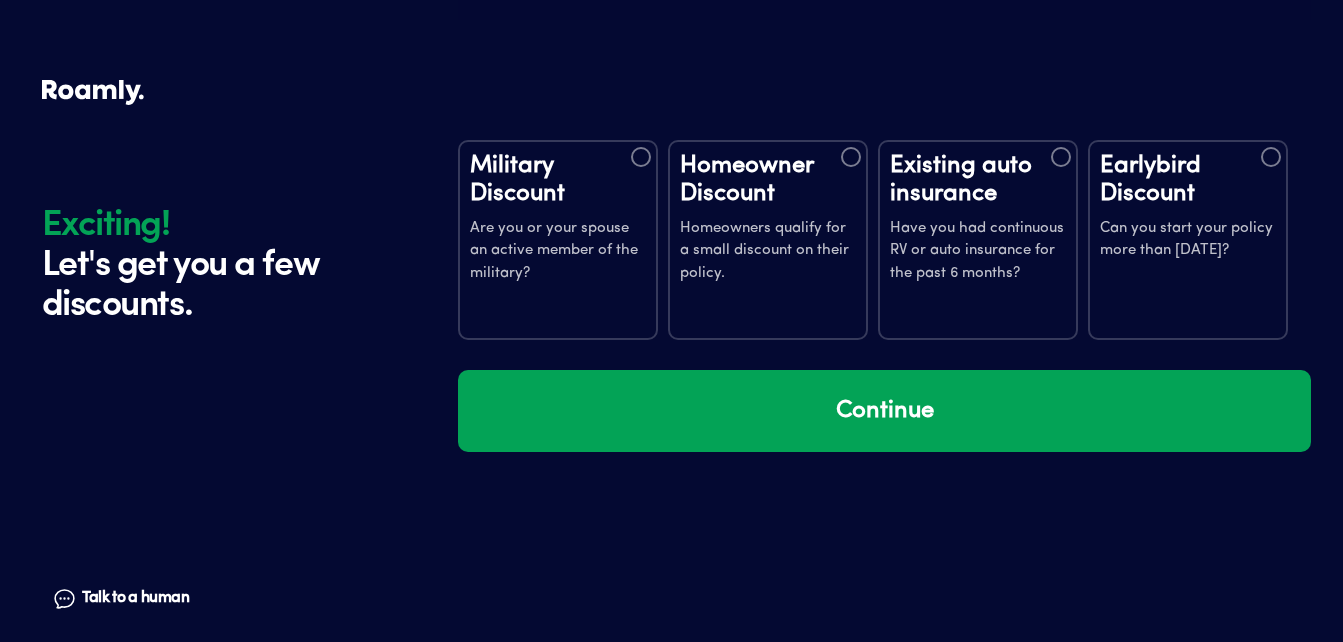 click on "Have you had continuous RV or auto insurance for the past 6 months?" at bounding box center [978, 252] 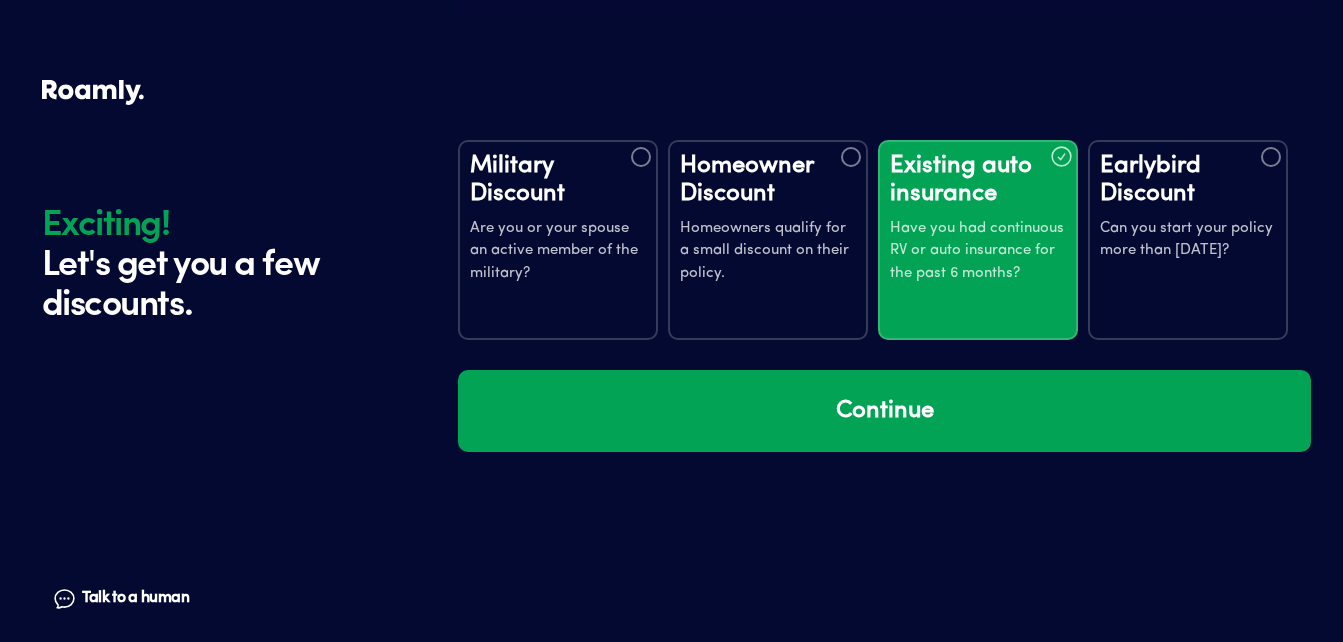 click on "Earlybird Discount Can you start your policy more than [DATE]?" at bounding box center (1188, 240) 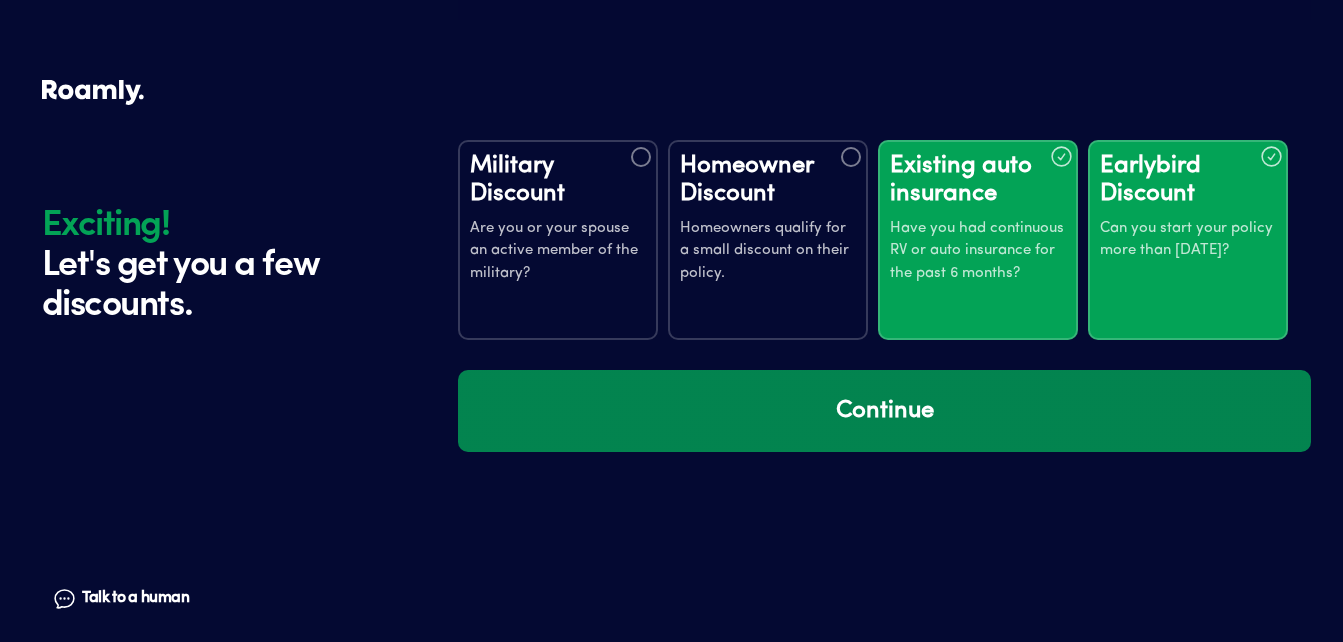click on "Continue" at bounding box center (884, 411) 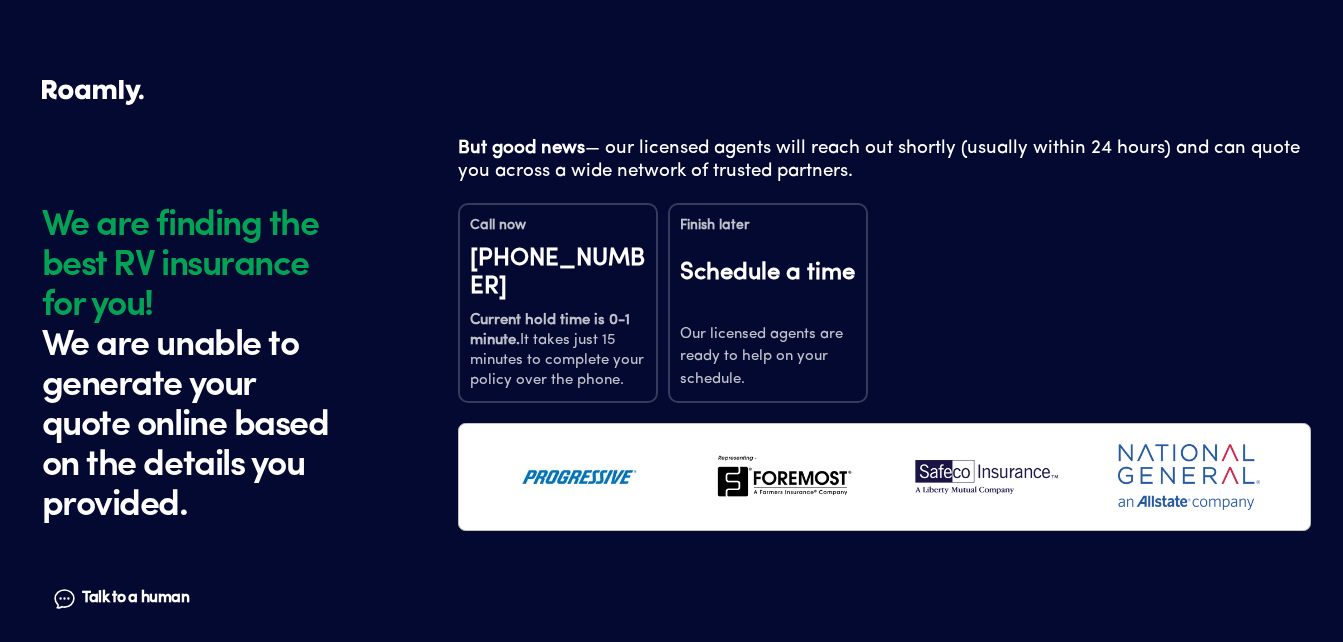 scroll, scrollTop: 0, scrollLeft: 0, axis: both 